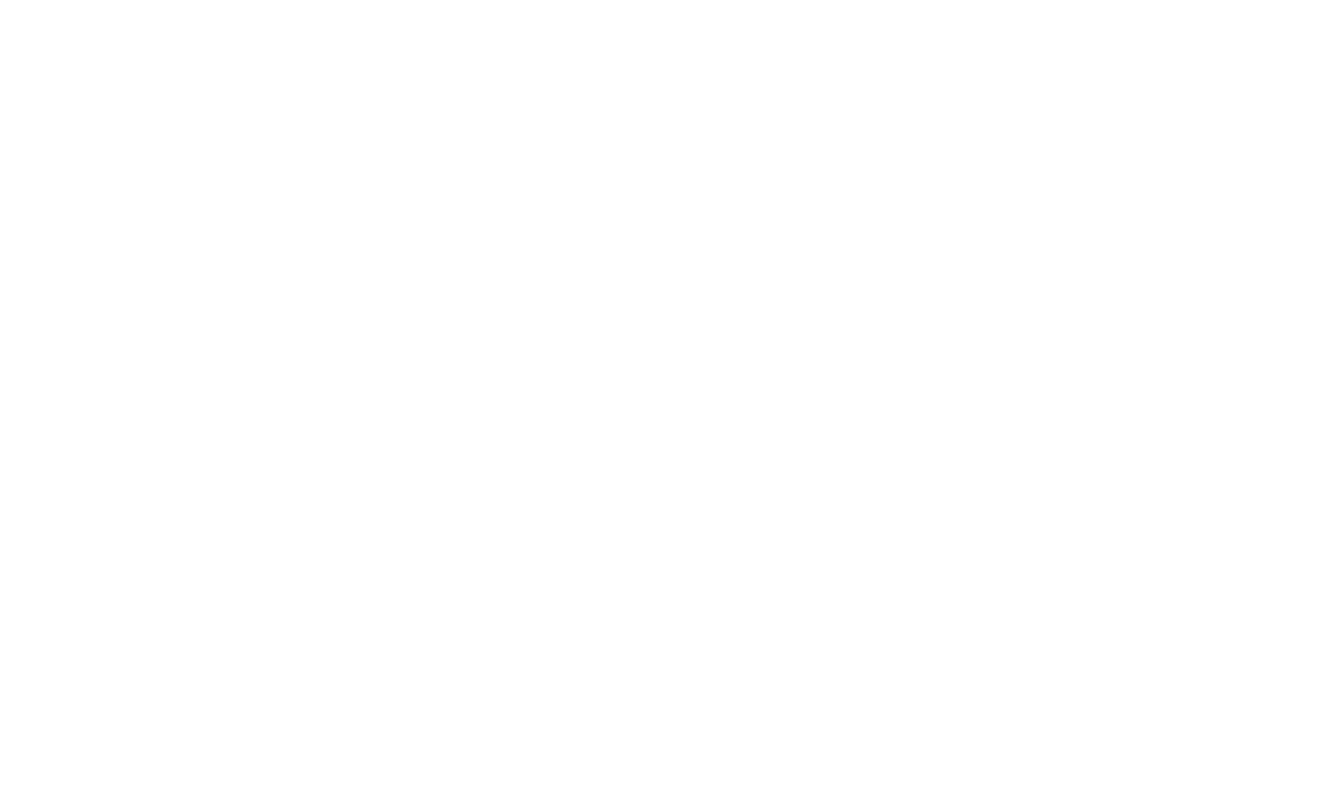 scroll, scrollTop: 0, scrollLeft: 0, axis: both 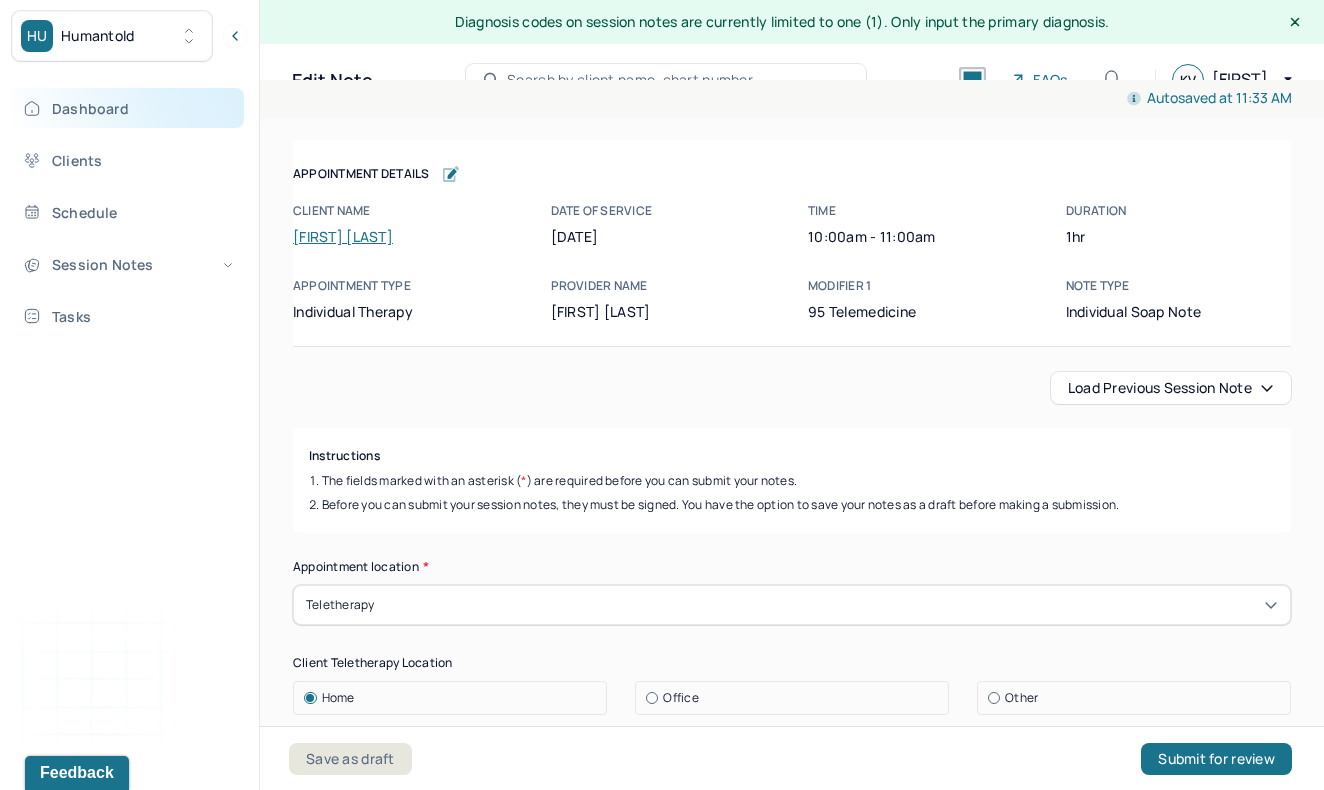 click on "Dashboard" at bounding box center [128, 108] 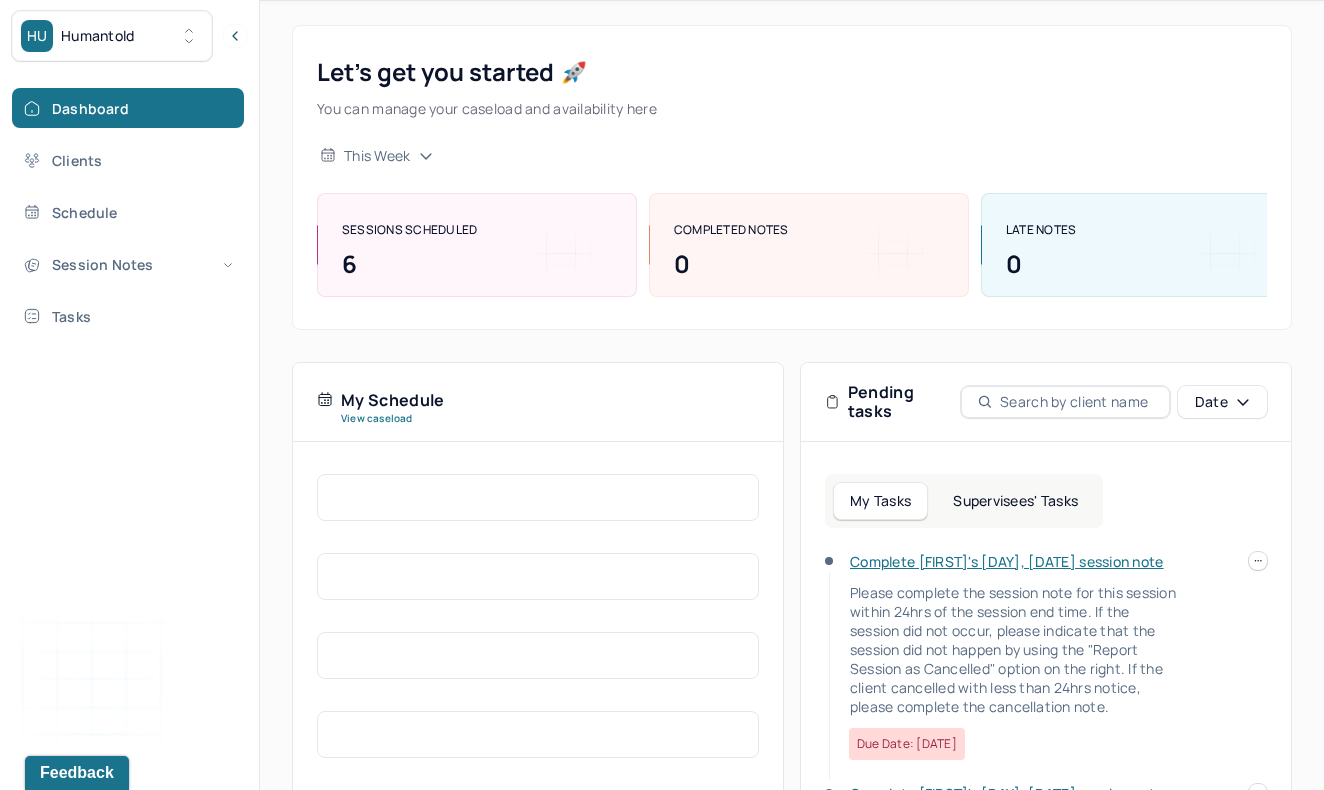 scroll, scrollTop: 116, scrollLeft: 0, axis: vertical 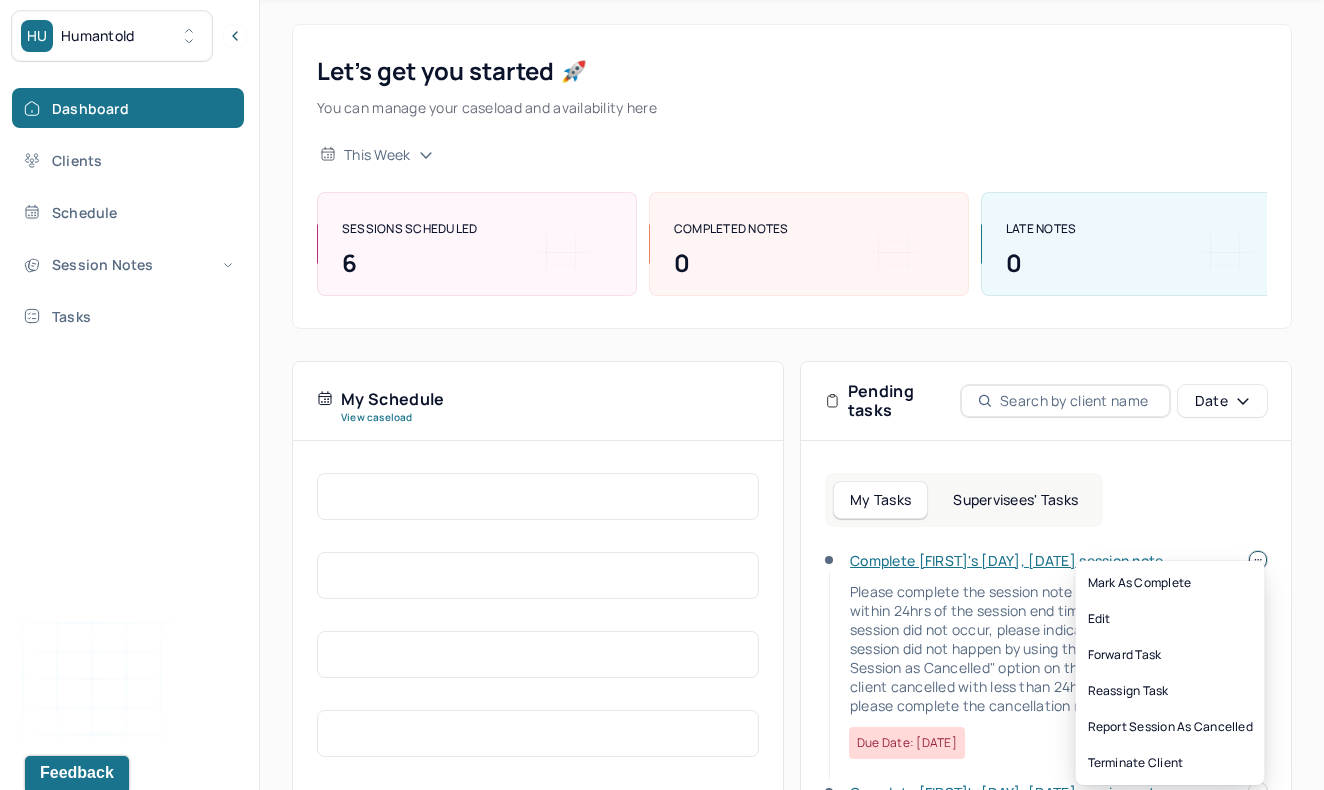 click 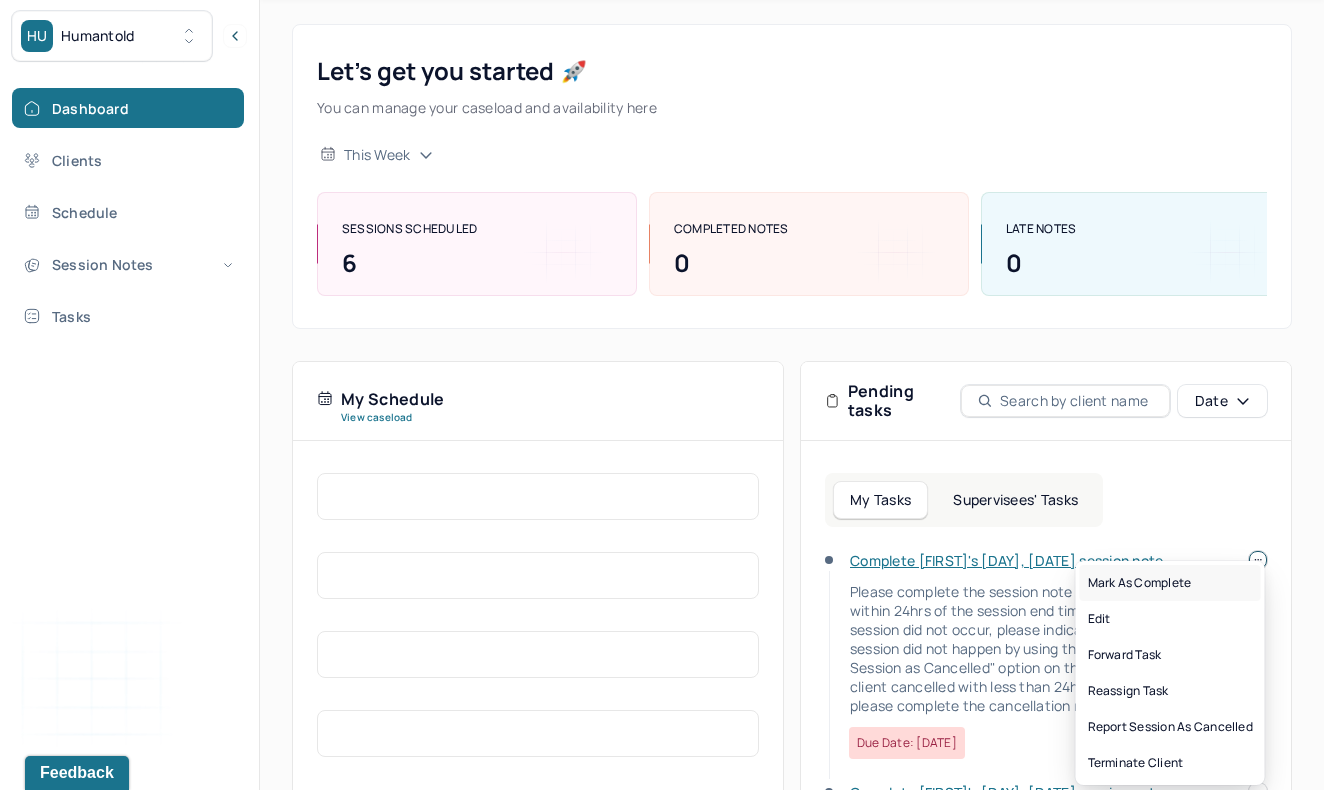 click on "Mark as complete" at bounding box center [1170, 583] 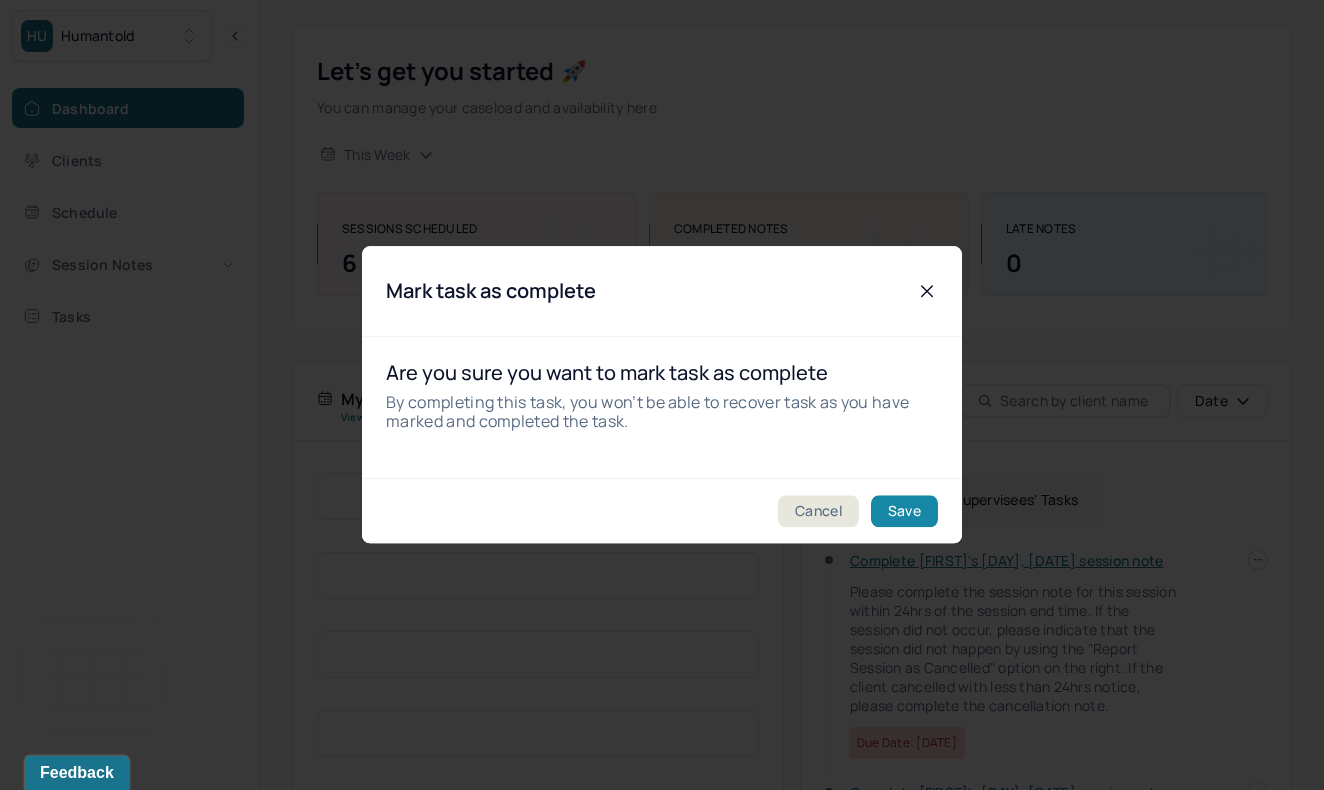 click on "Save" at bounding box center [904, 512] 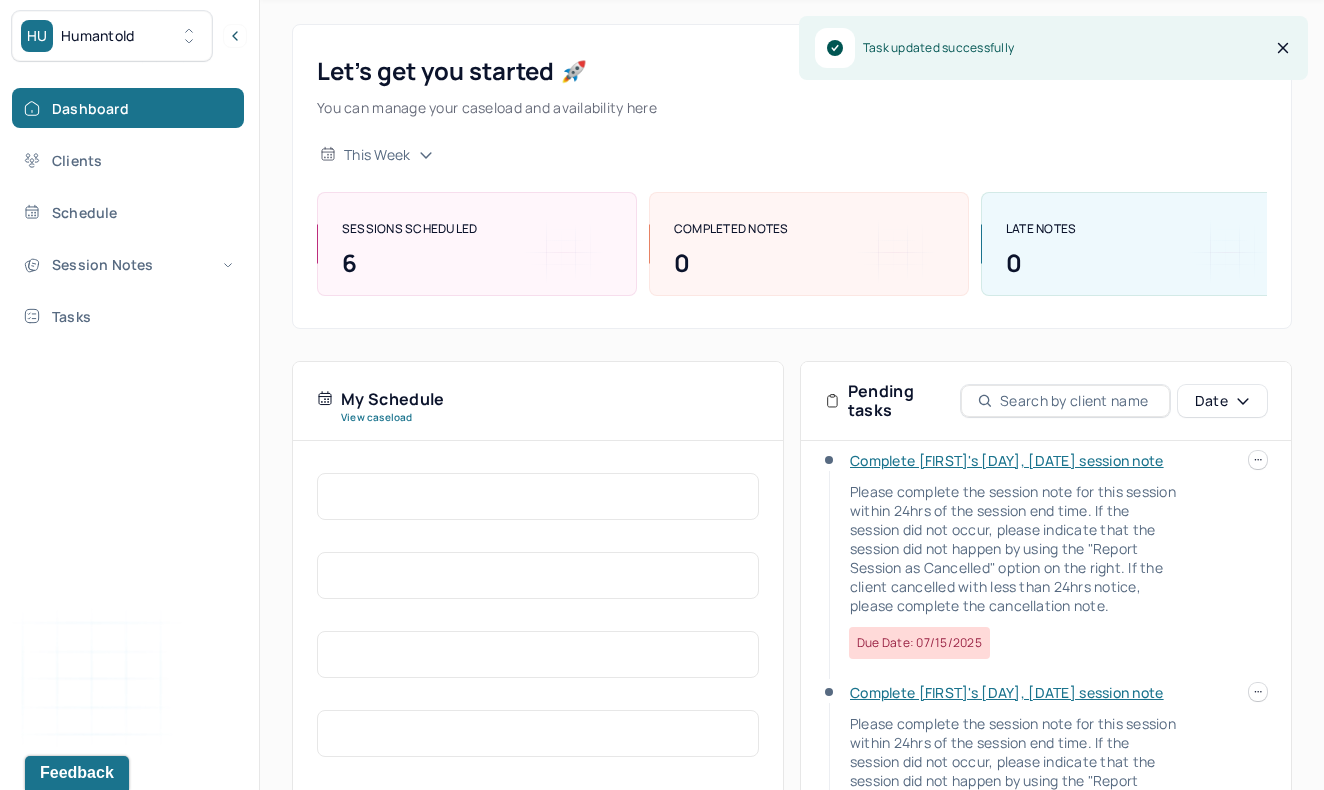 scroll, scrollTop: 66, scrollLeft: 0, axis: vertical 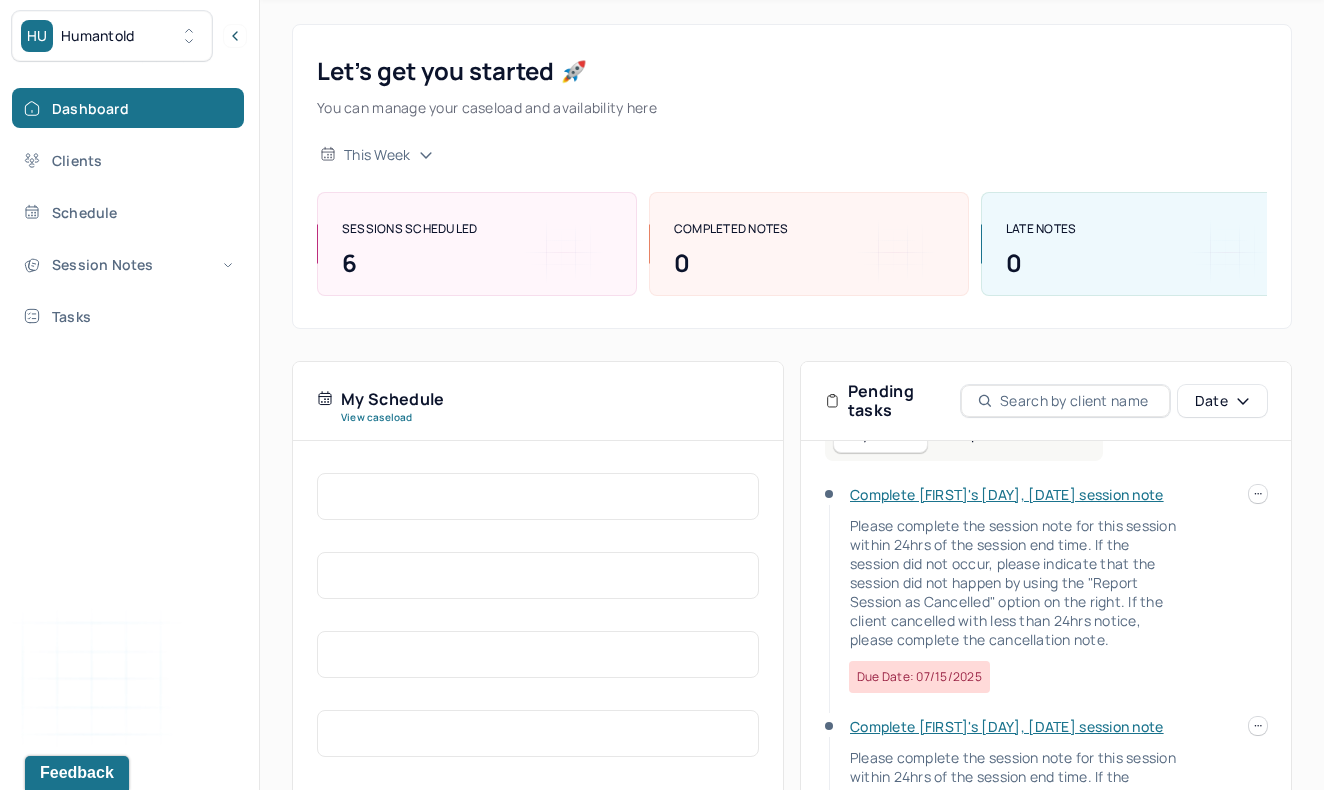 click 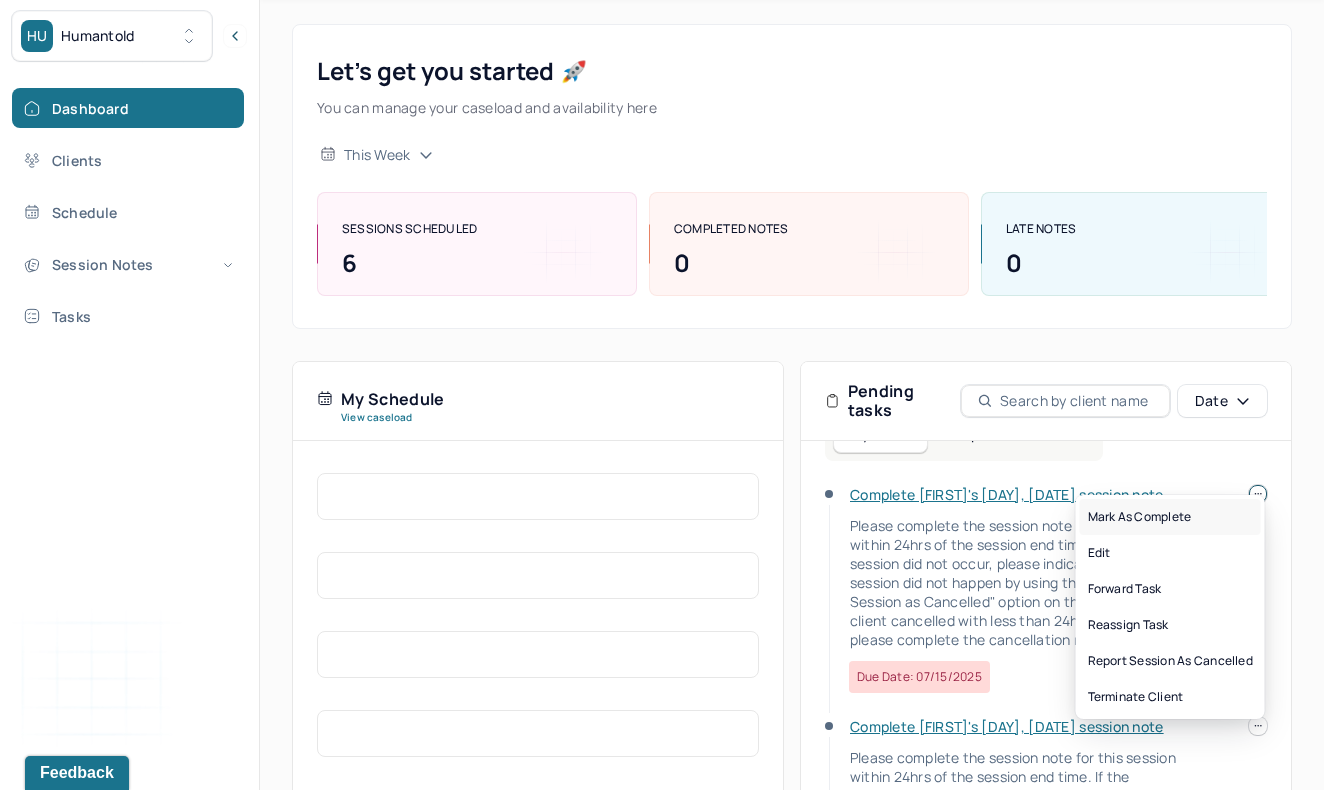 click on "Mark as complete" at bounding box center (1170, 517) 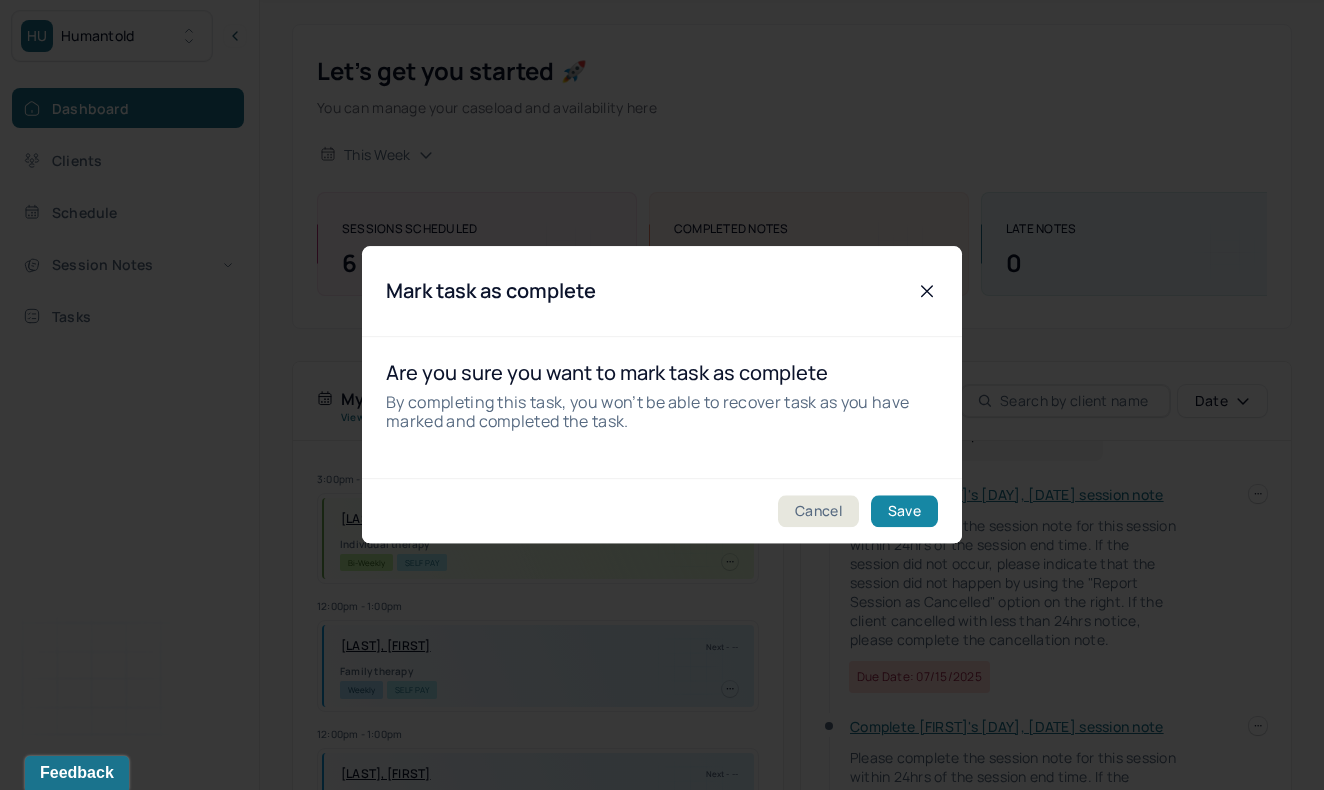 click on "Save" at bounding box center [904, 512] 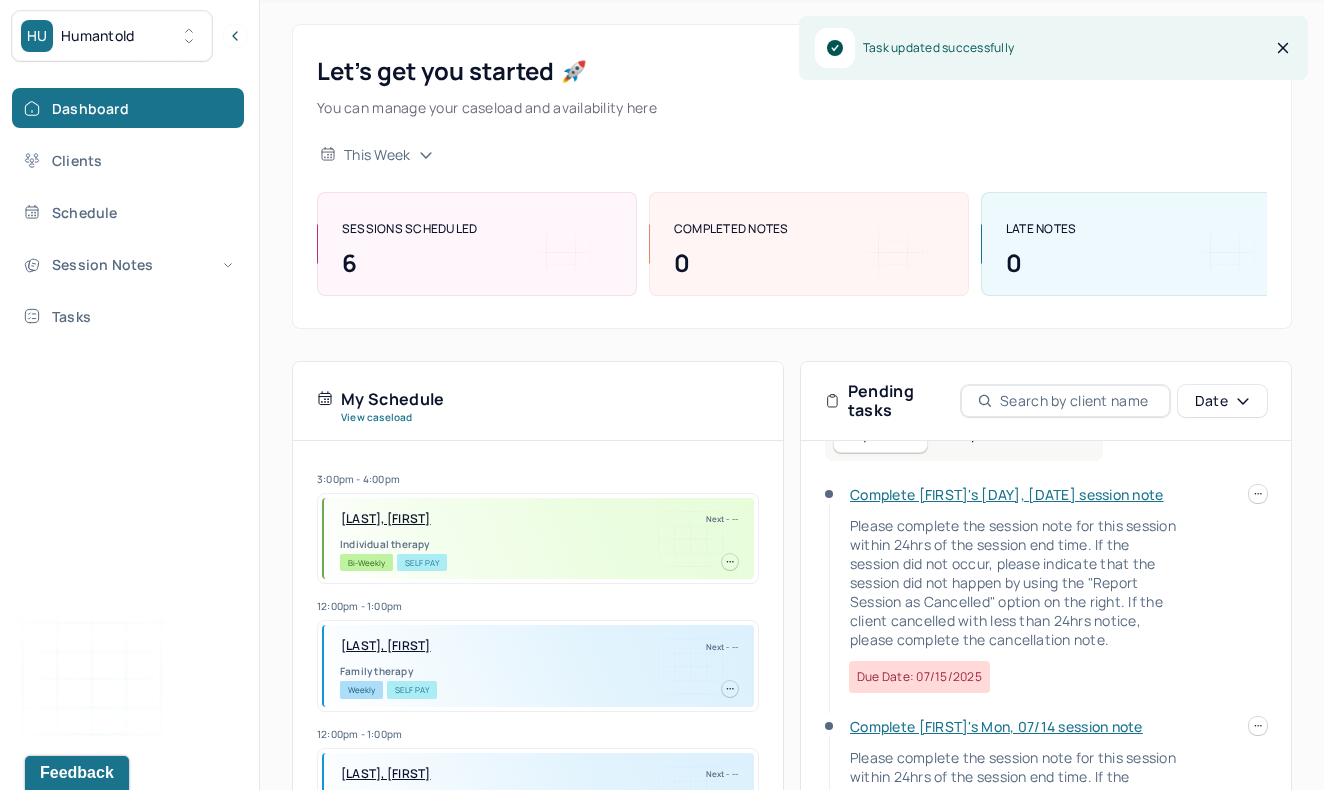 click at bounding box center [1258, 494] 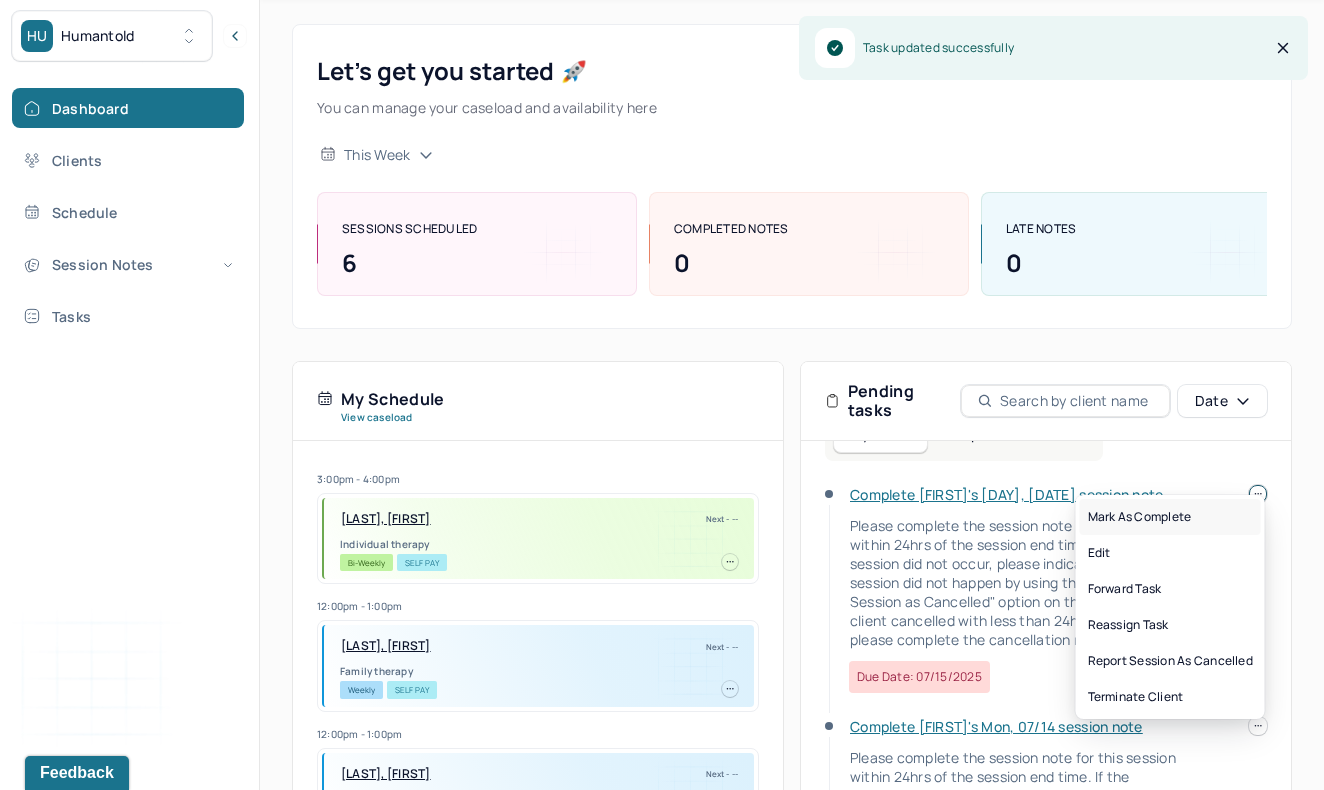 click on "Mark as complete" at bounding box center [1170, 517] 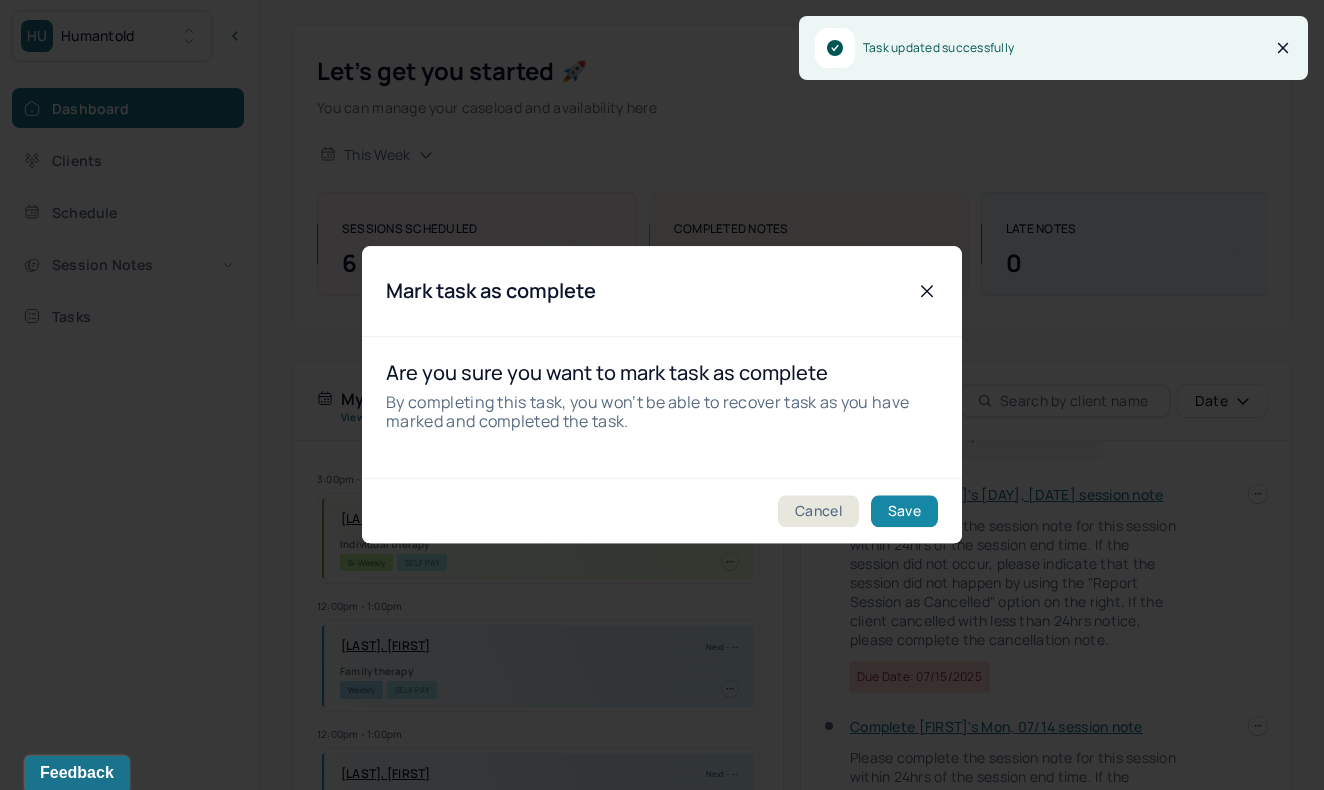 click on "Save" at bounding box center (904, 512) 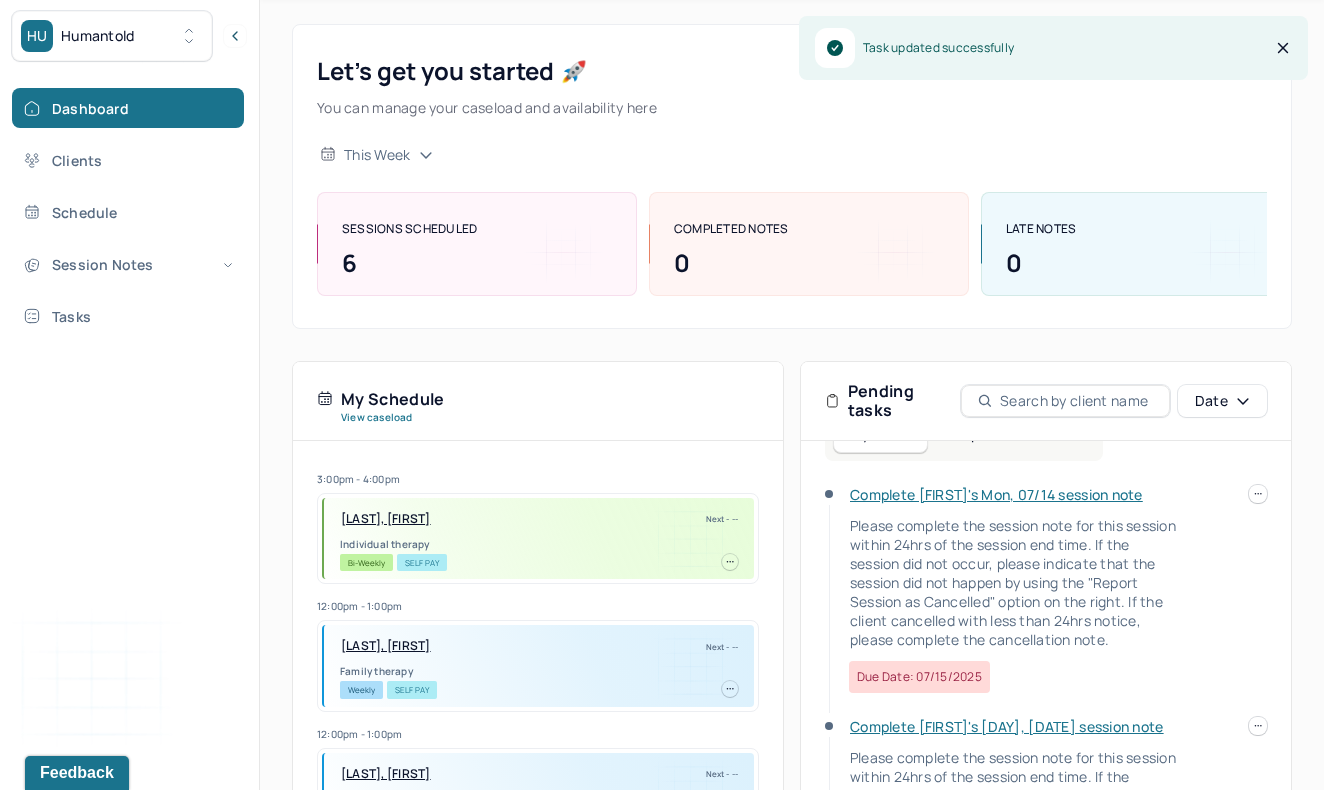 click at bounding box center (1258, 494) 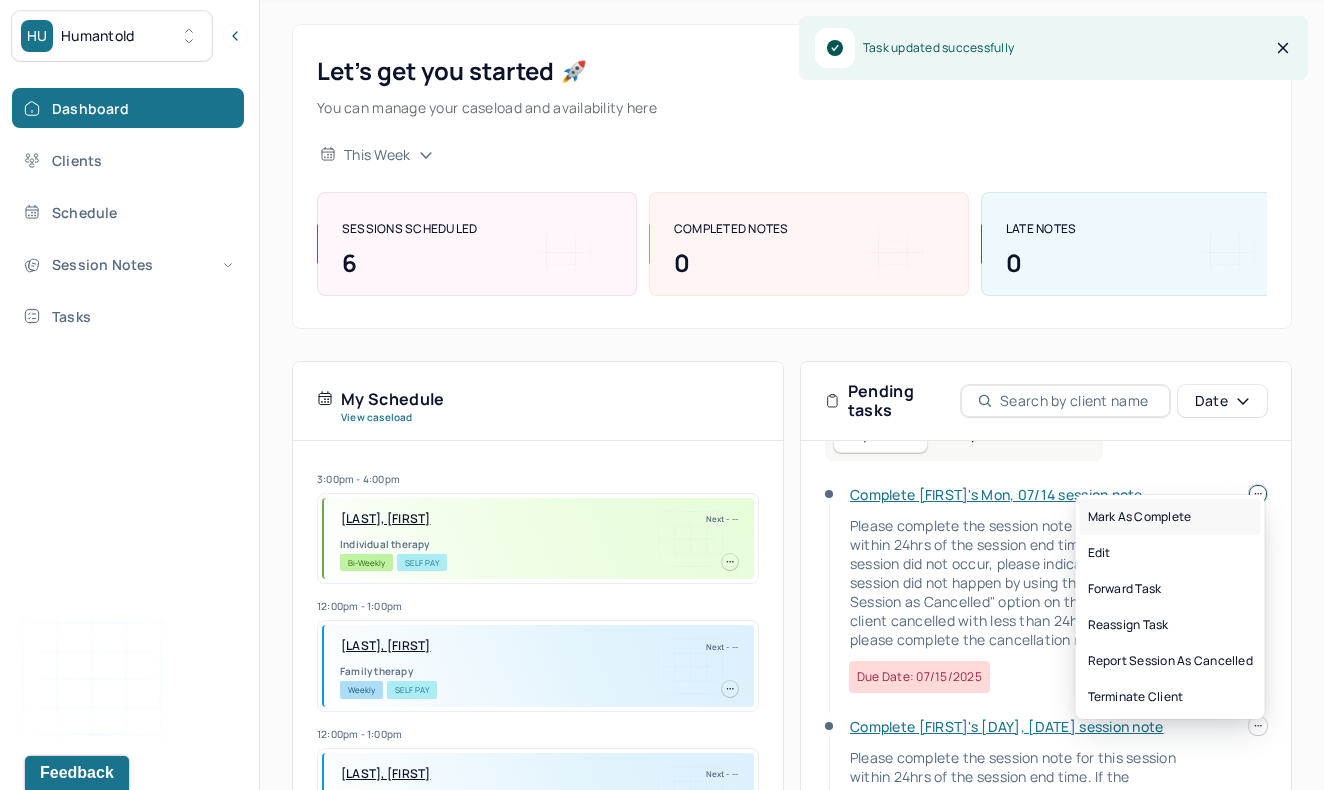 click on "Mark as complete" at bounding box center (1170, 517) 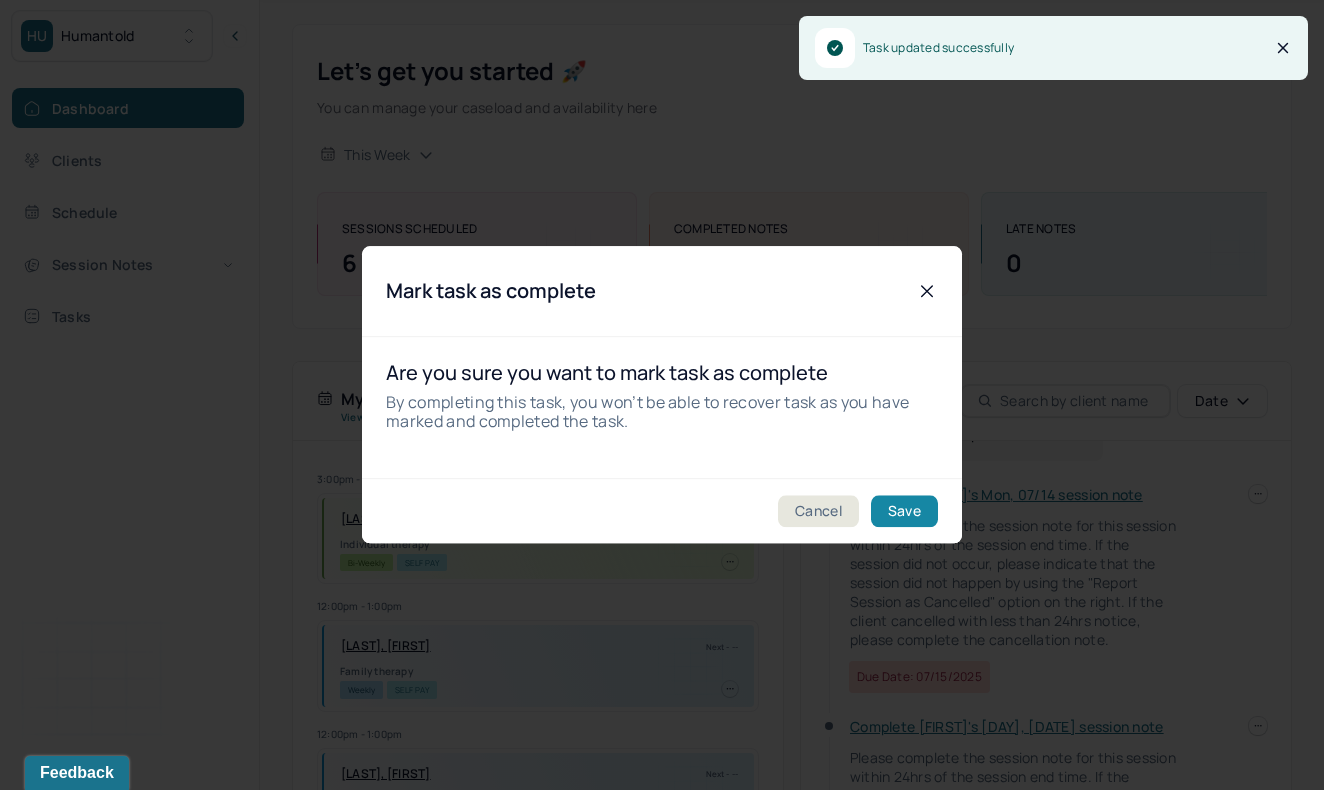 click on "Save" at bounding box center (904, 512) 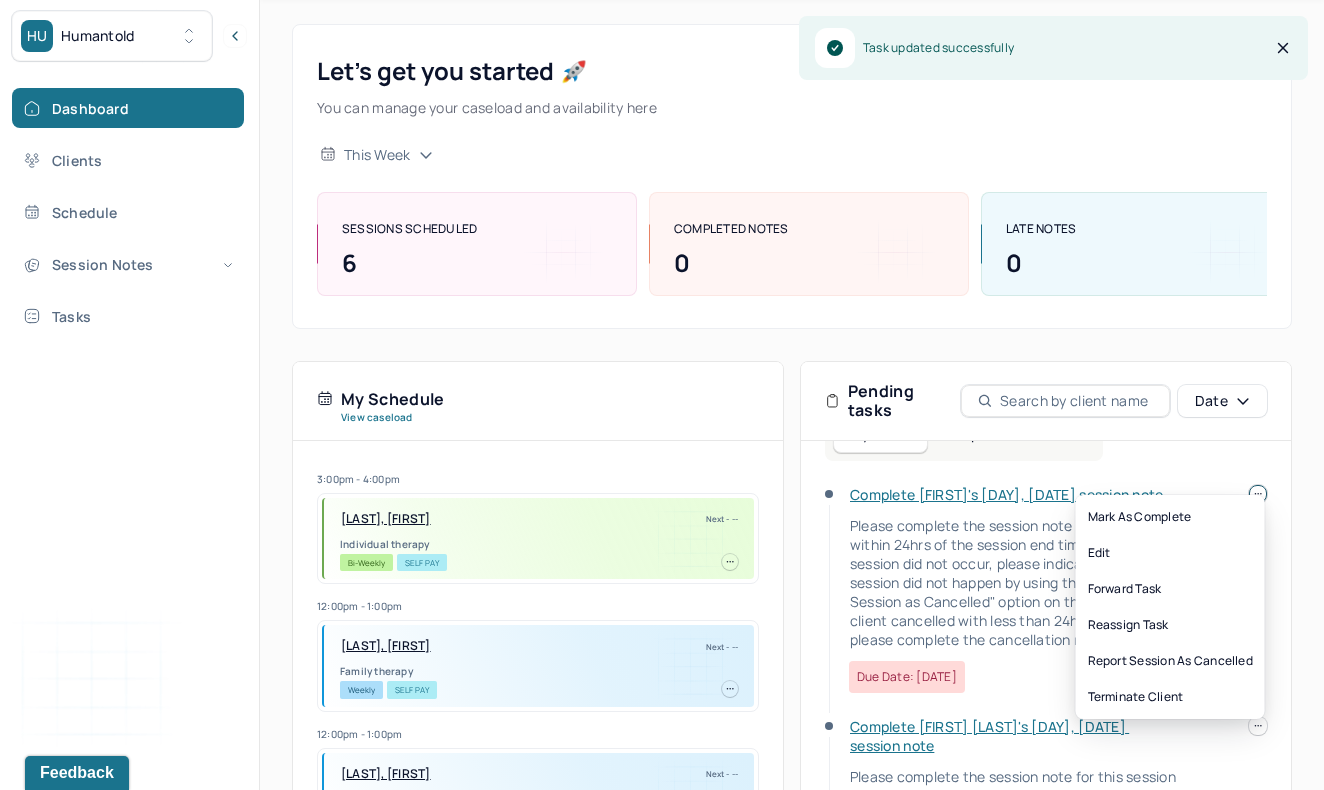 click at bounding box center [1258, 494] 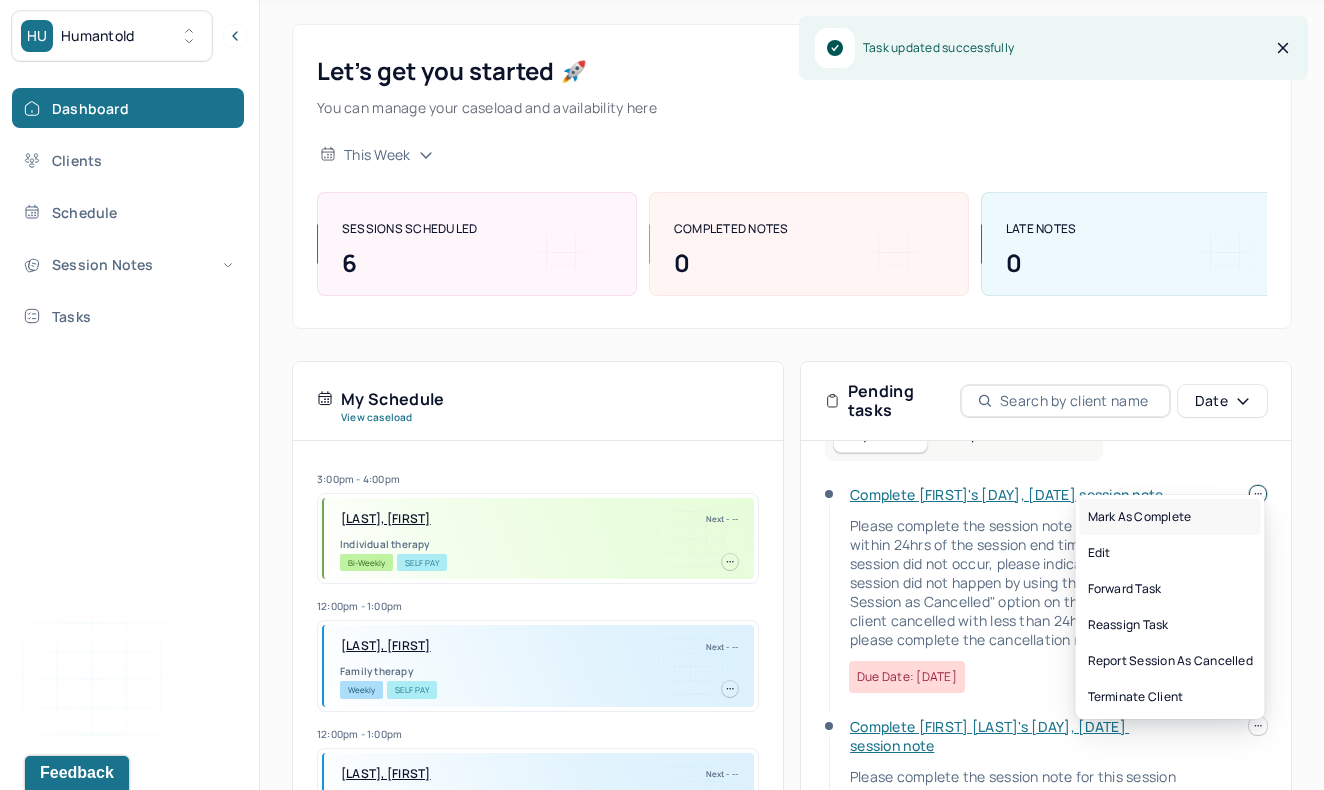 click on "Mark as complete" at bounding box center (1170, 517) 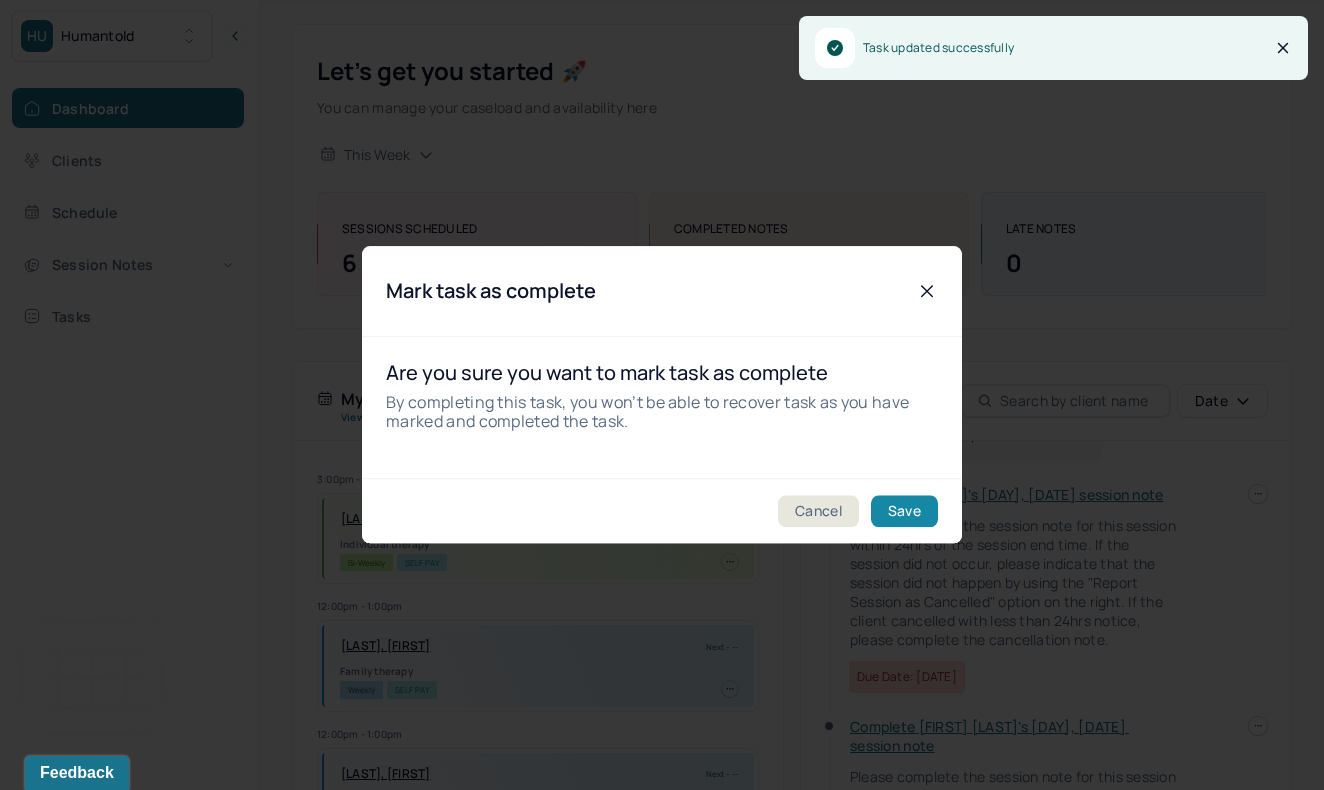 click on "Save" at bounding box center [904, 512] 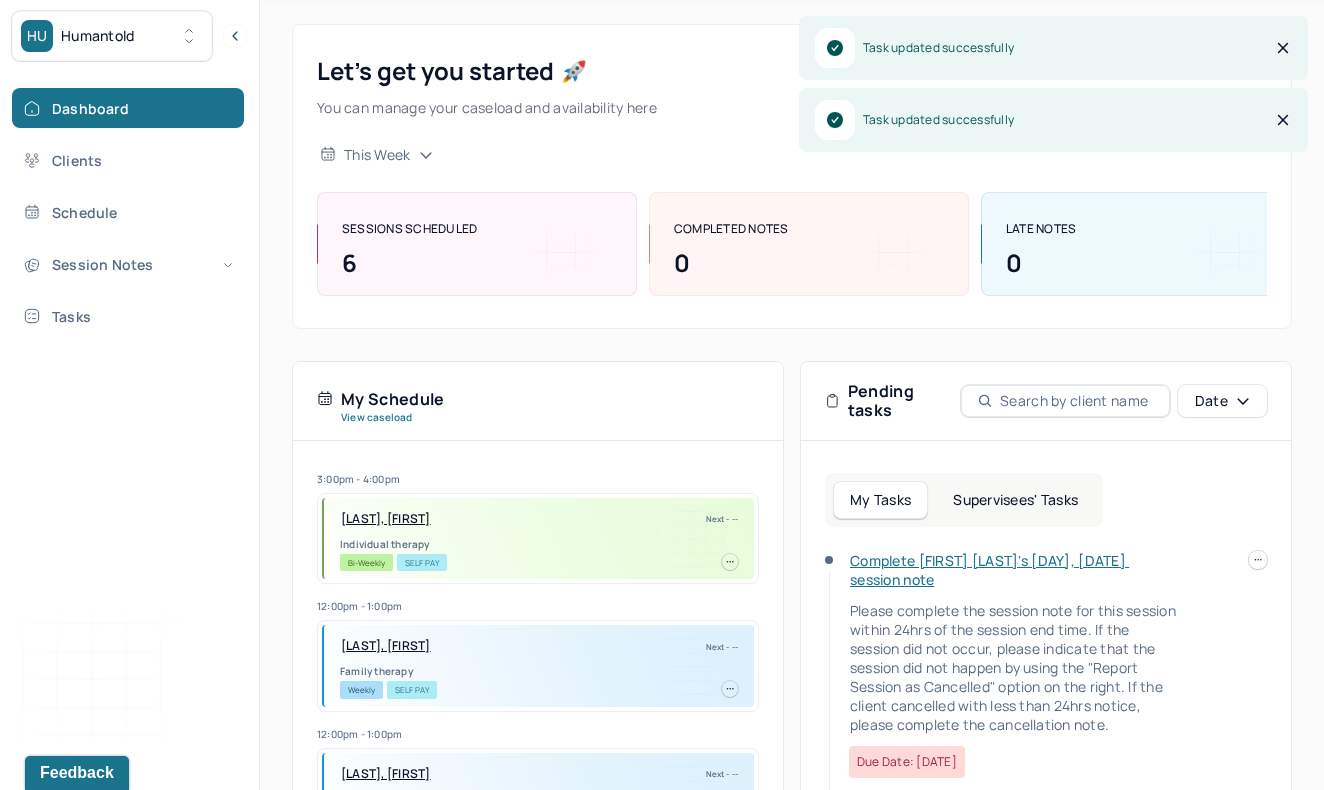 scroll, scrollTop: 0, scrollLeft: 0, axis: both 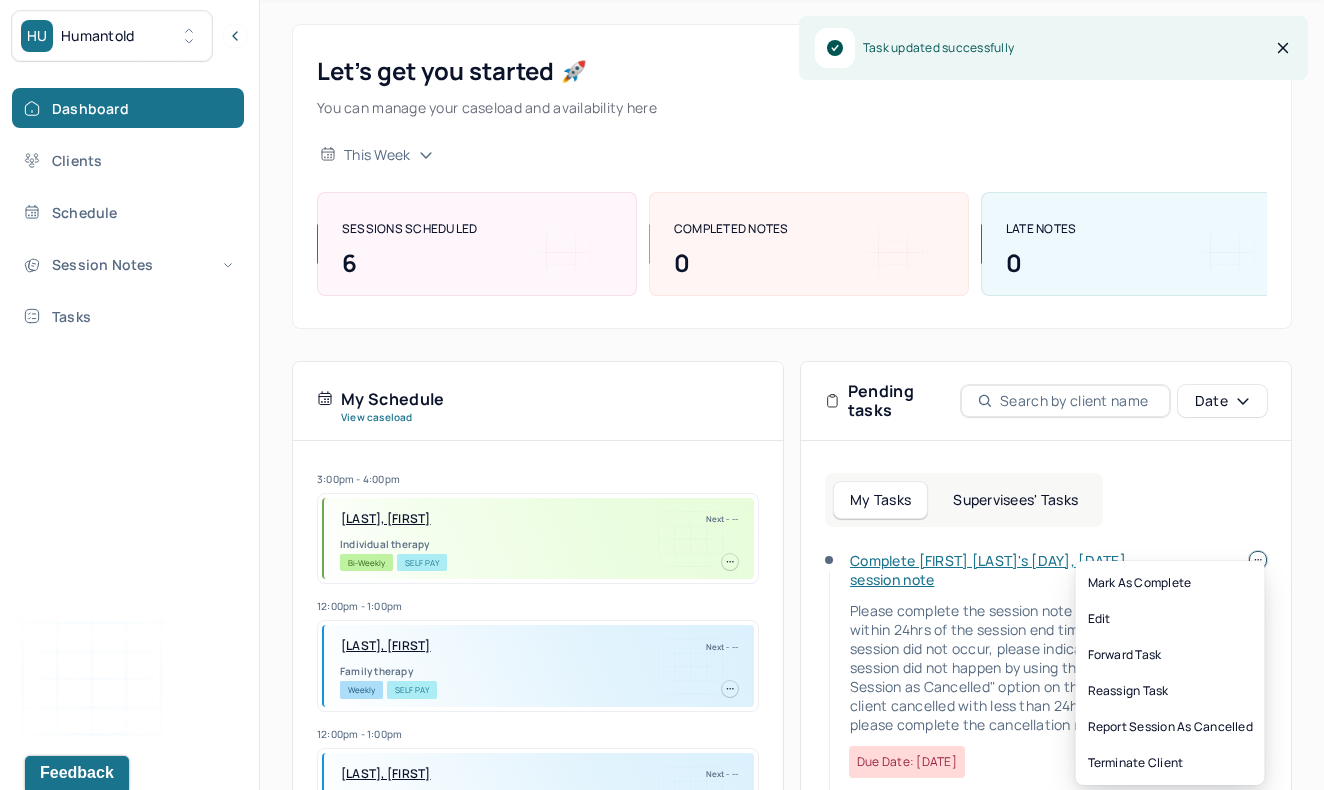 click on "HU Humantold Dashboard Clients Schedule Session Notes Tasks KV [FIRST]   Logout   Diagnosis codes on session notes are currently limited to one (1). Only input the primary diagnosis.   Search by client name, chart number   FAQs   KV [FIRST] Let’s get you started 🚀 You can manage your caseload and availability here   this week   SESSIONS SCHEDULED 6 COMPLETED NOTES 0 LATE NOTES 0 My Schedule View caseload [TIME] - [TIME]   [LAST], [FIRST]   Next - -- Individual therapy Bi-Weekly Self Pay     [TIME] - [TIME]   [LAST], [FIRST]   Next - -- Family therapy Weekly Self Pay     [TIME] - [TIME]   [LAST], [FIRST]   Next - -- Individual therapy Weekly CIG     [TIME] - [TIME]   [LAST], [FIRST]   Next - -- Individual therapy Weekly AET     [TIME] - [TIME]   [LAST], [FIRST]   Next - -- Individual therapy Bi-Weekly Self Pay     [TIME] - [TIME]   [LAST], [FIRST]   Next - -- Individual therapy Weekly CIG [TIME] - [TIME]   [LAST], [FIRST]   Next - -- Individual therapy Weekly" at bounding box center (662, 489) 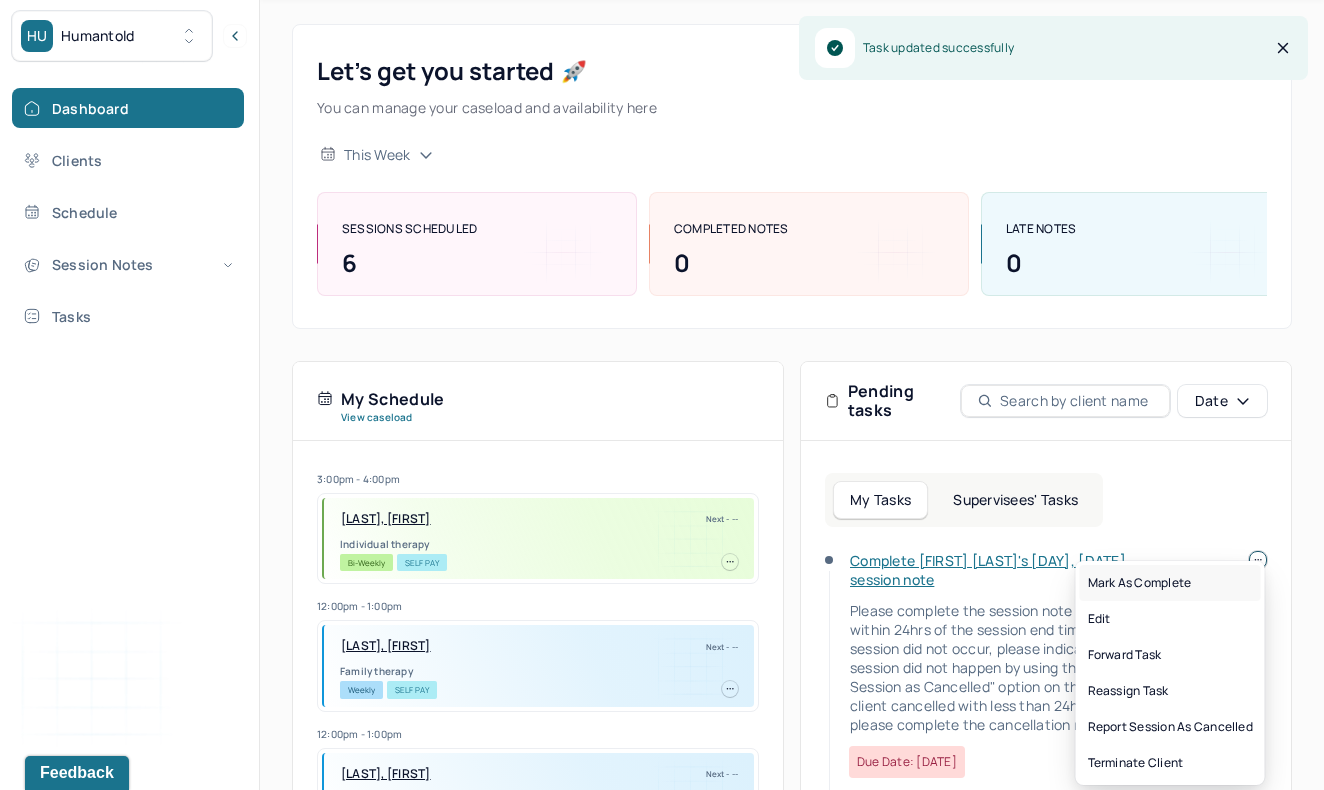 click on "Mark as complete" at bounding box center [1170, 583] 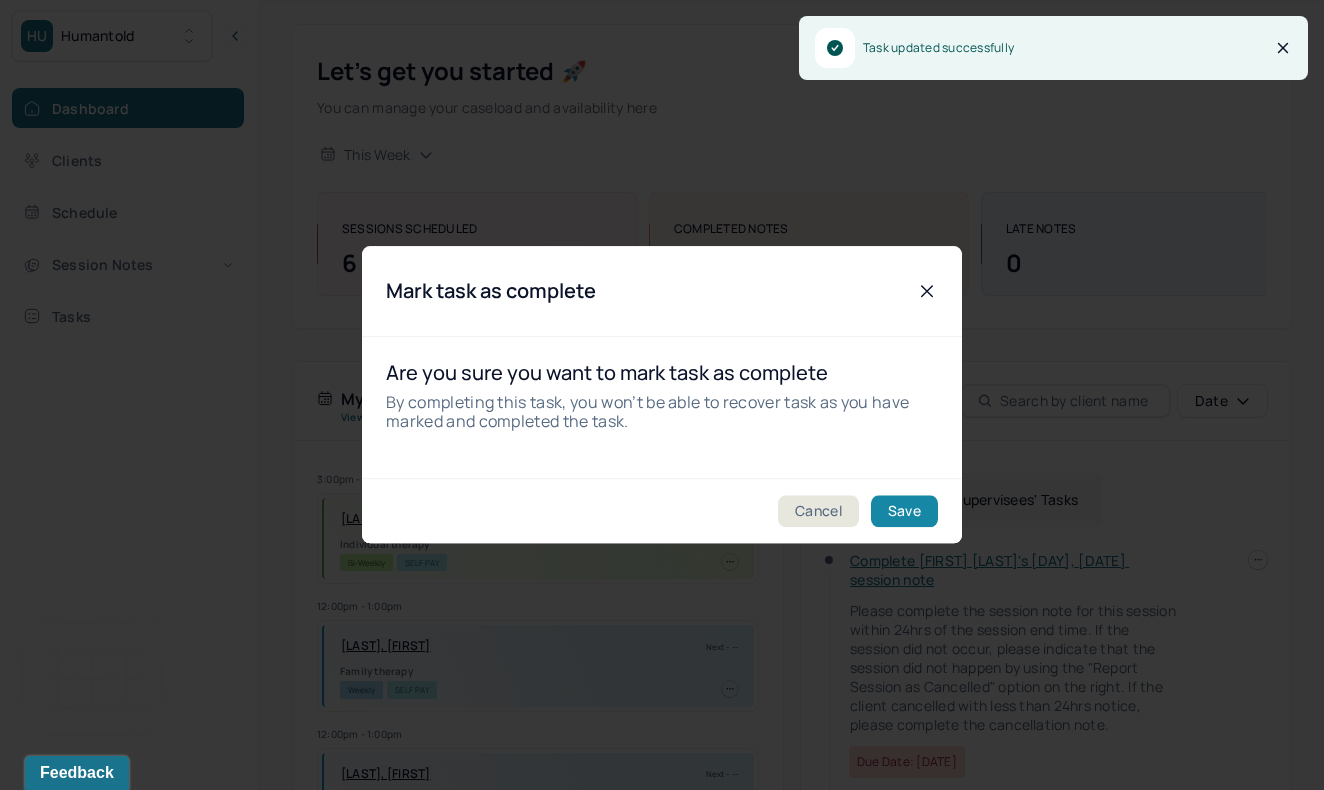 click on "Save" at bounding box center [904, 512] 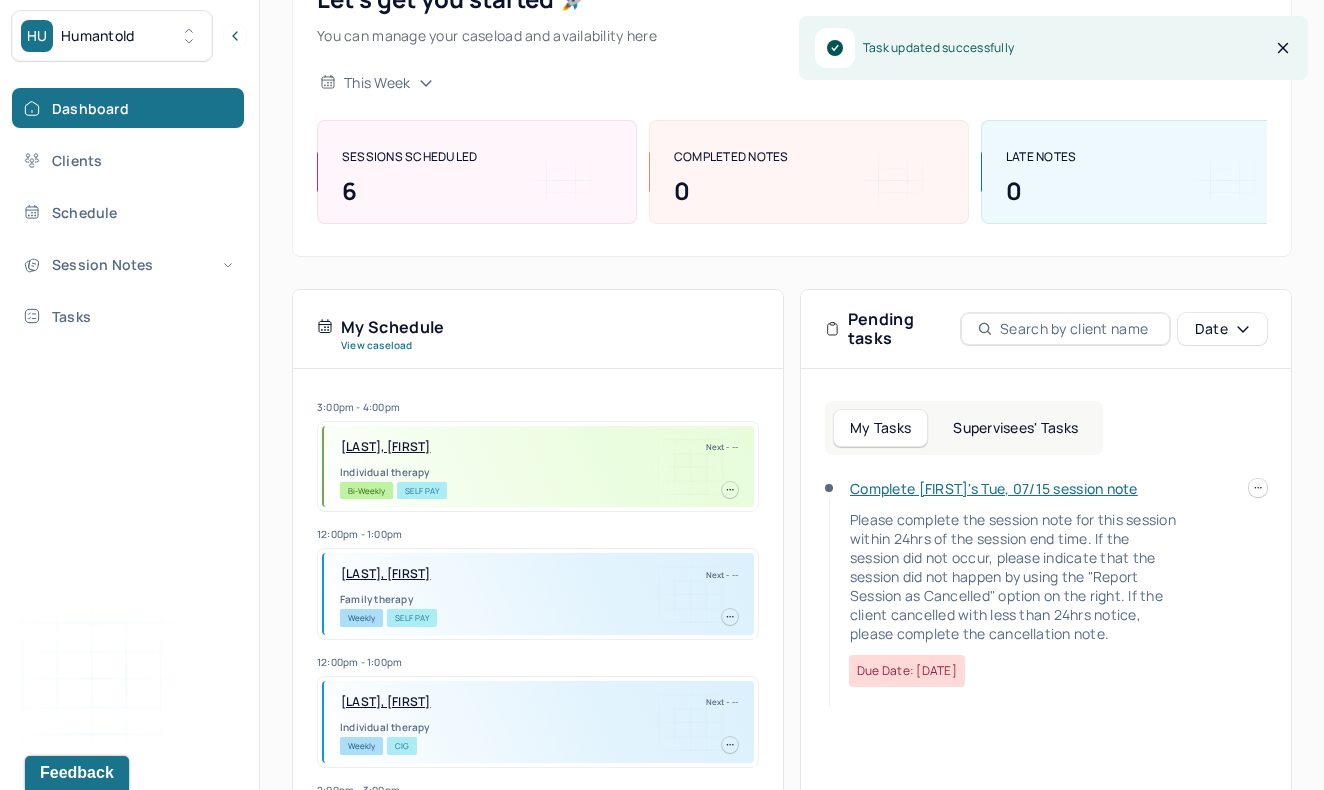 scroll, scrollTop: 190, scrollLeft: 0, axis: vertical 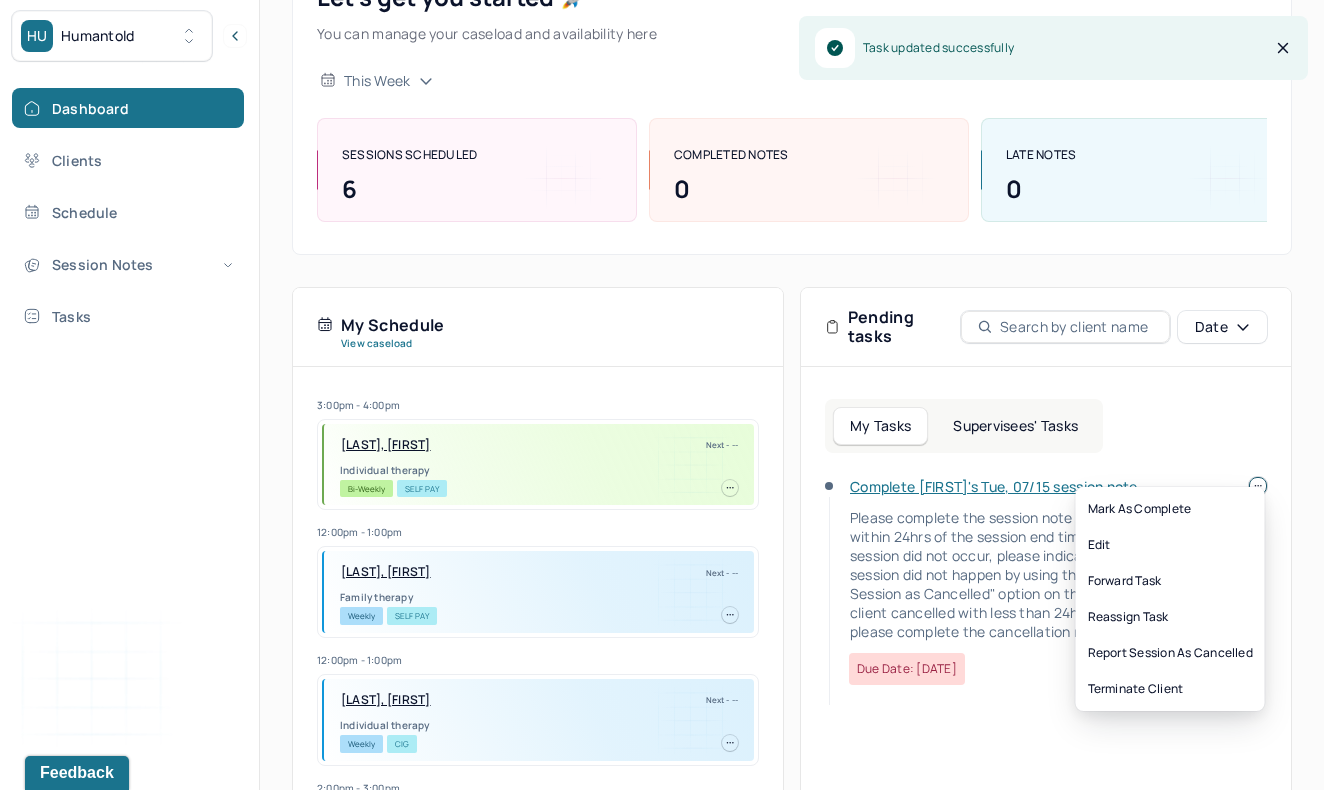 click 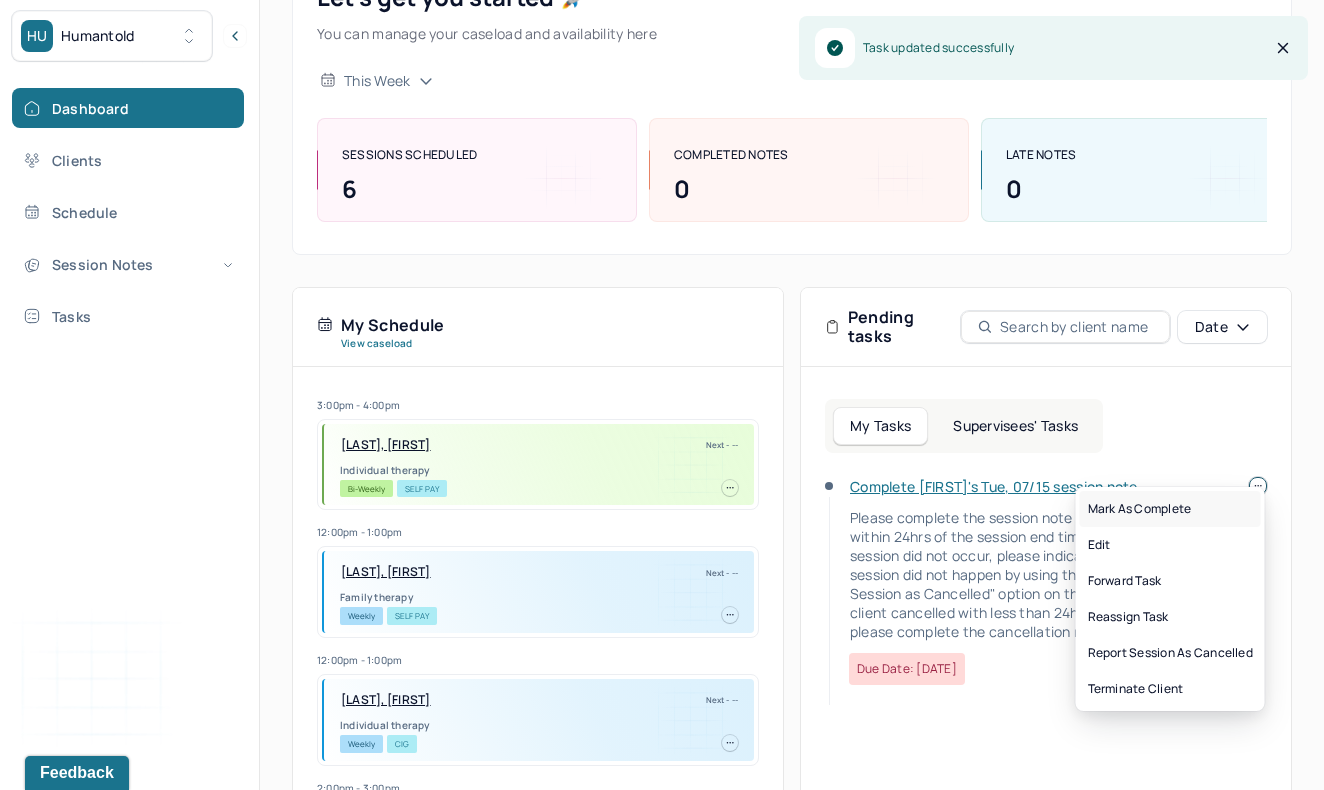 click on "Mark as complete" at bounding box center [1170, 509] 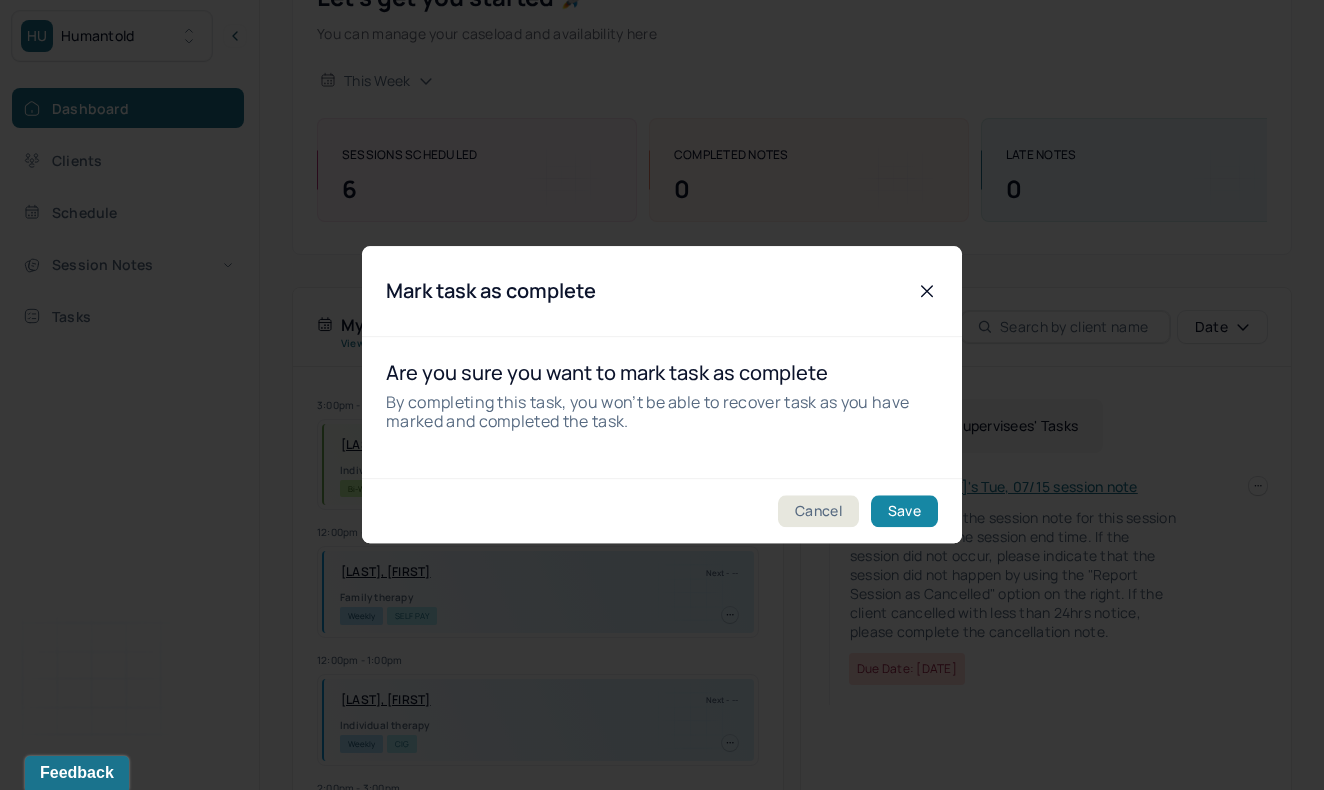 click on "Save" at bounding box center [904, 512] 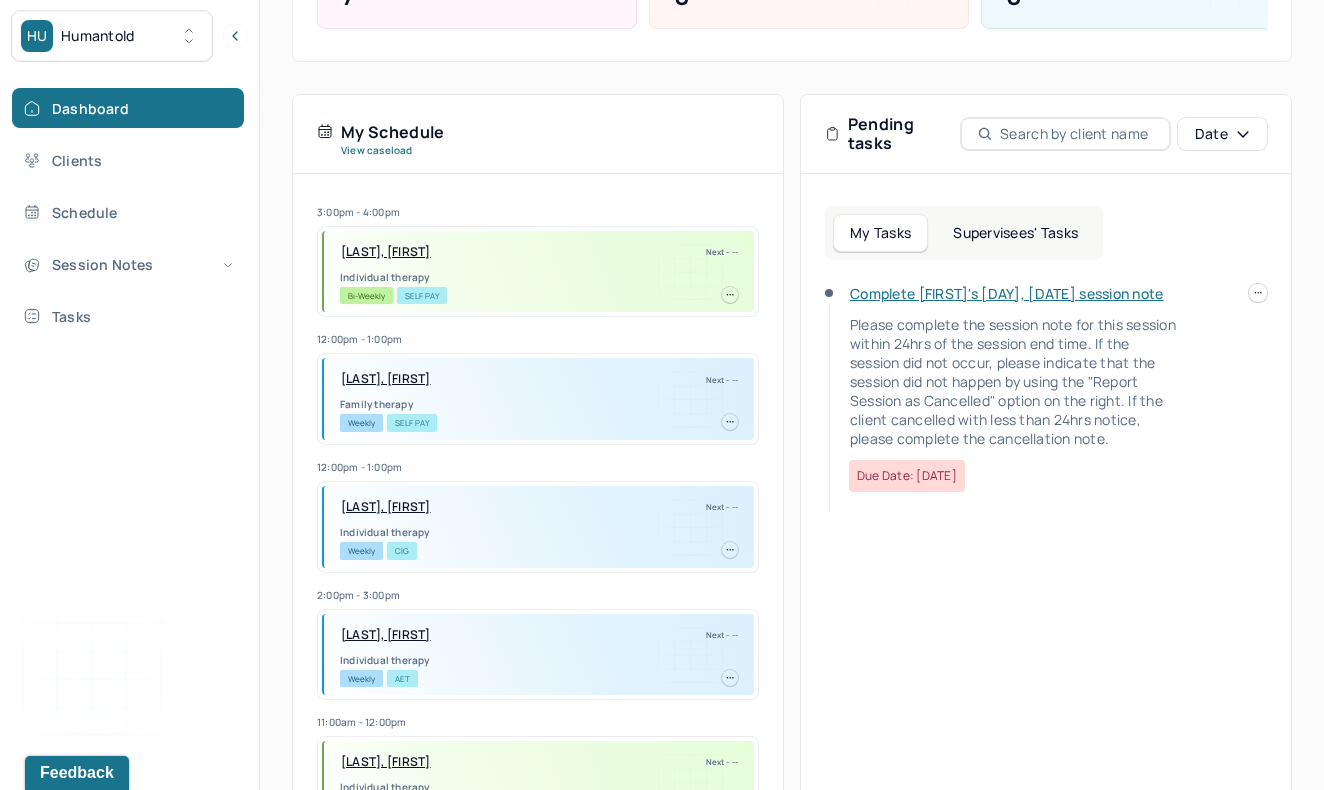 scroll, scrollTop: 418, scrollLeft: 0, axis: vertical 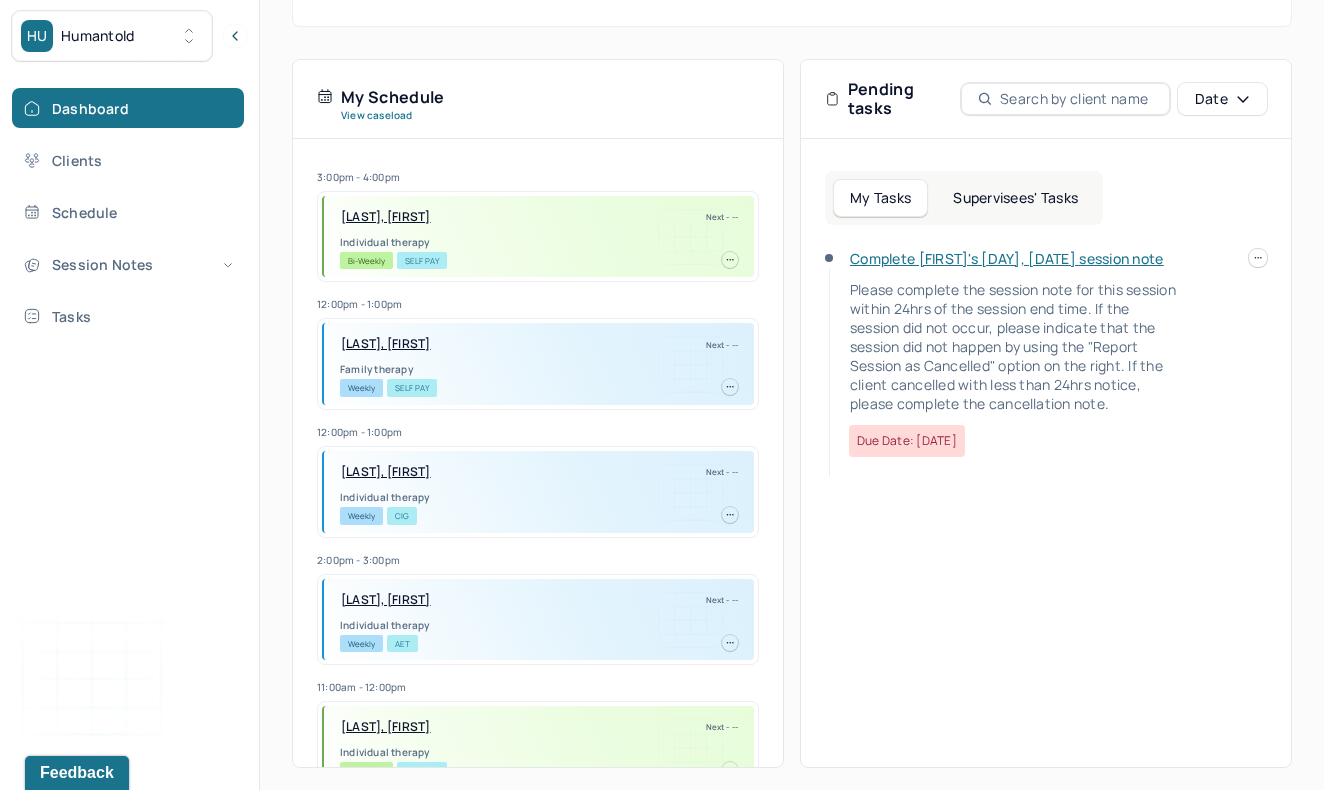 click on "KV [FIRST] Let’s get you started 🚀 You can manage your caseload and availability here   this week   SESSIONS SCHEDULED 7 COMPLETED NOTES 0 LATE NOTES 0 My Schedule View caseload 3:00pm - 4:00pm   [LAST], [FIRST]   Next - -- Individual therapy Bi-Weekly Self Pay     12:00pm - 1:00pm   [LAST], [FIRST]   Next - -- Family therapy Weekly Self Pay     12:00pm - 1:00pm   [LAST], [FIRST]   Next - -- Individual therapy Weekly CIG     2:00pm - 3:00pm   [LAST], [FIRST]   Next - -- Individual therapy Weekly AET     11:00am - 12:00pm   [LAST], [FIRST]   Next - -- Individual therapy Bi-Weekly Self Pay     9:00am - 10:00am   [LAST], [FIRST]   Next - -- Individual therapy Weekly" at bounding box center [662, 187] 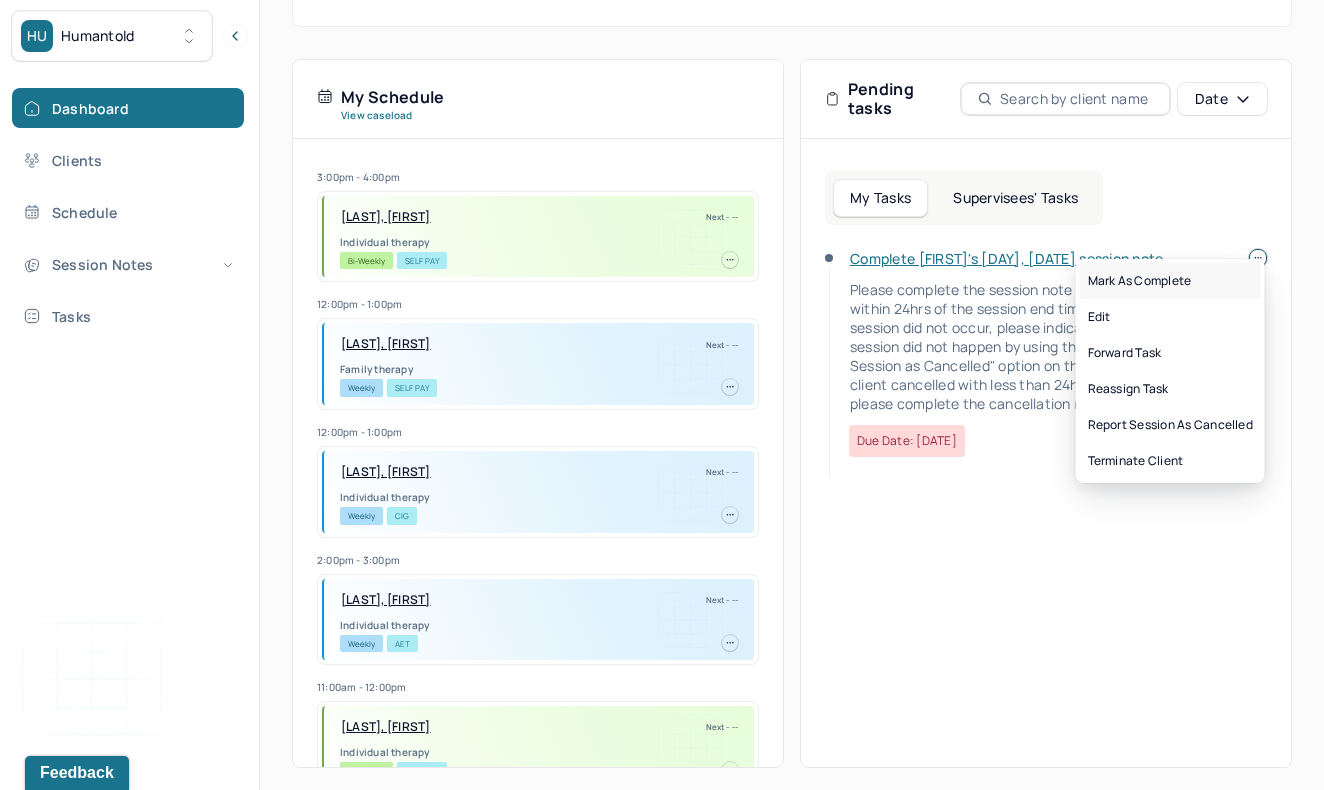 click on "Mark as complete" at bounding box center (1170, 281) 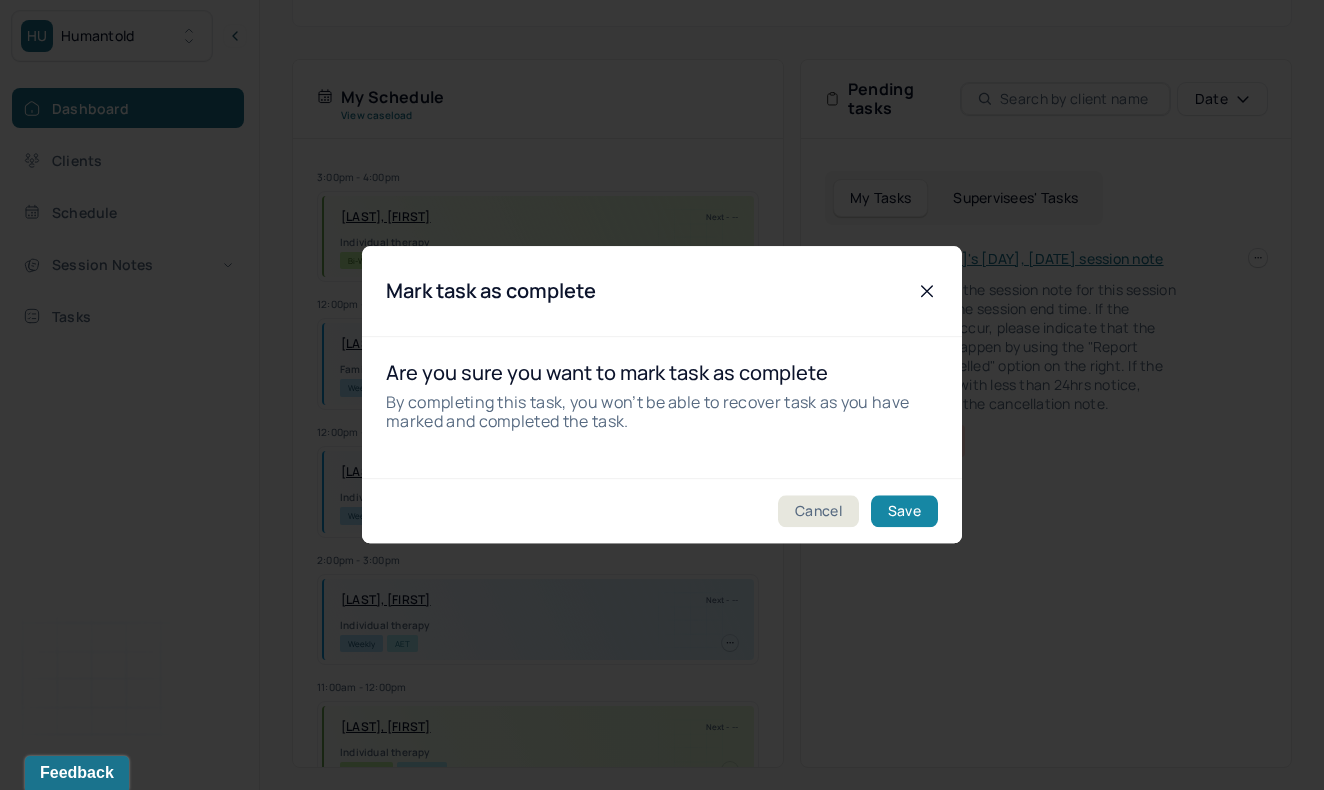 click on "Save" at bounding box center (904, 512) 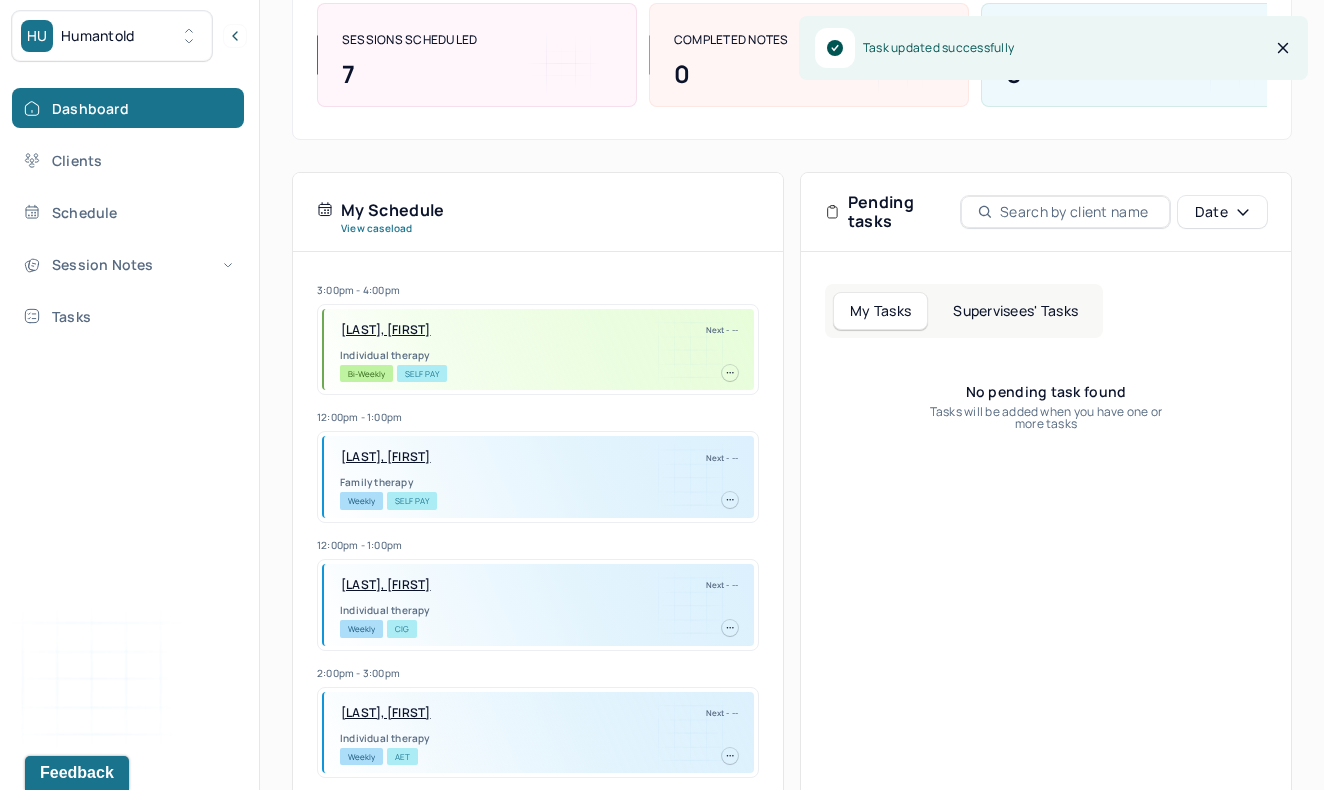 scroll, scrollTop: 291, scrollLeft: 0, axis: vertical 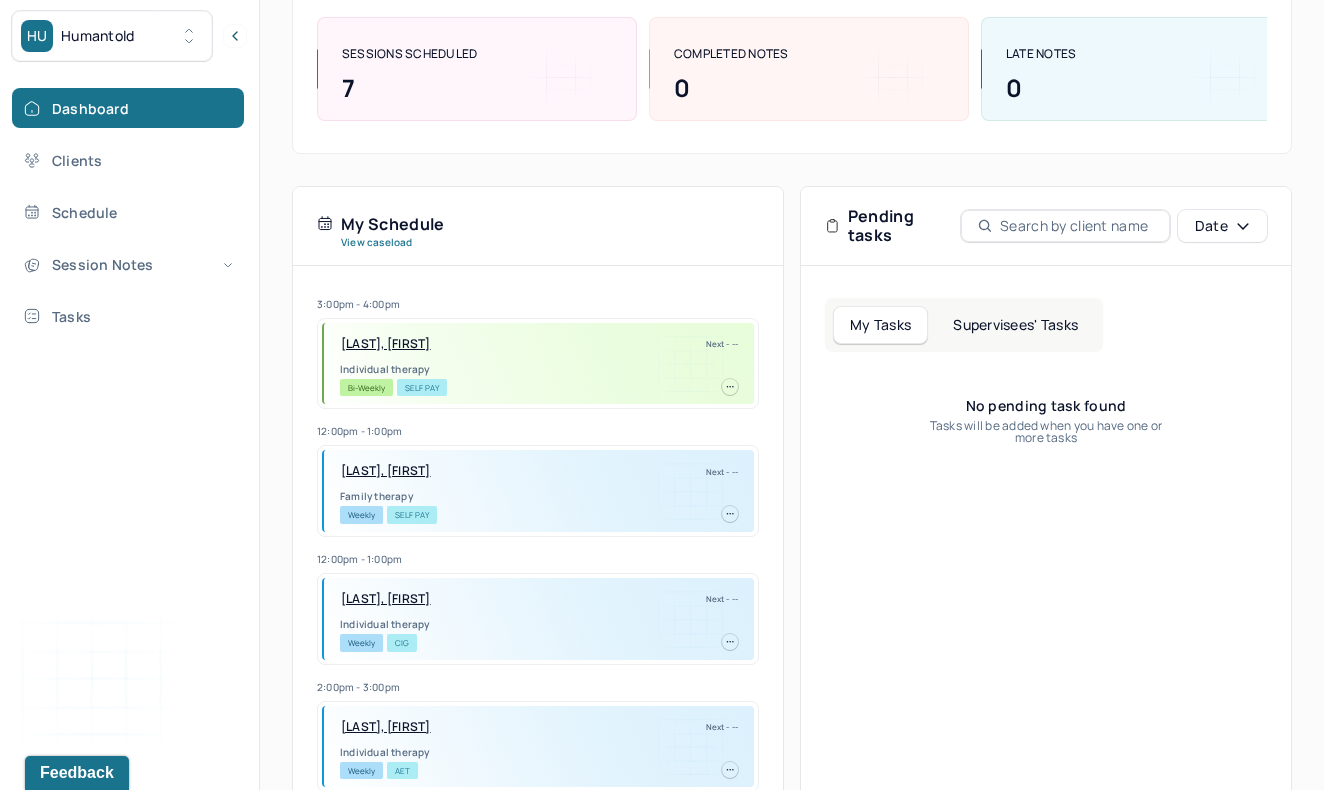 click on "Supervisees' Tasks" at bounding box center [1015, 325] 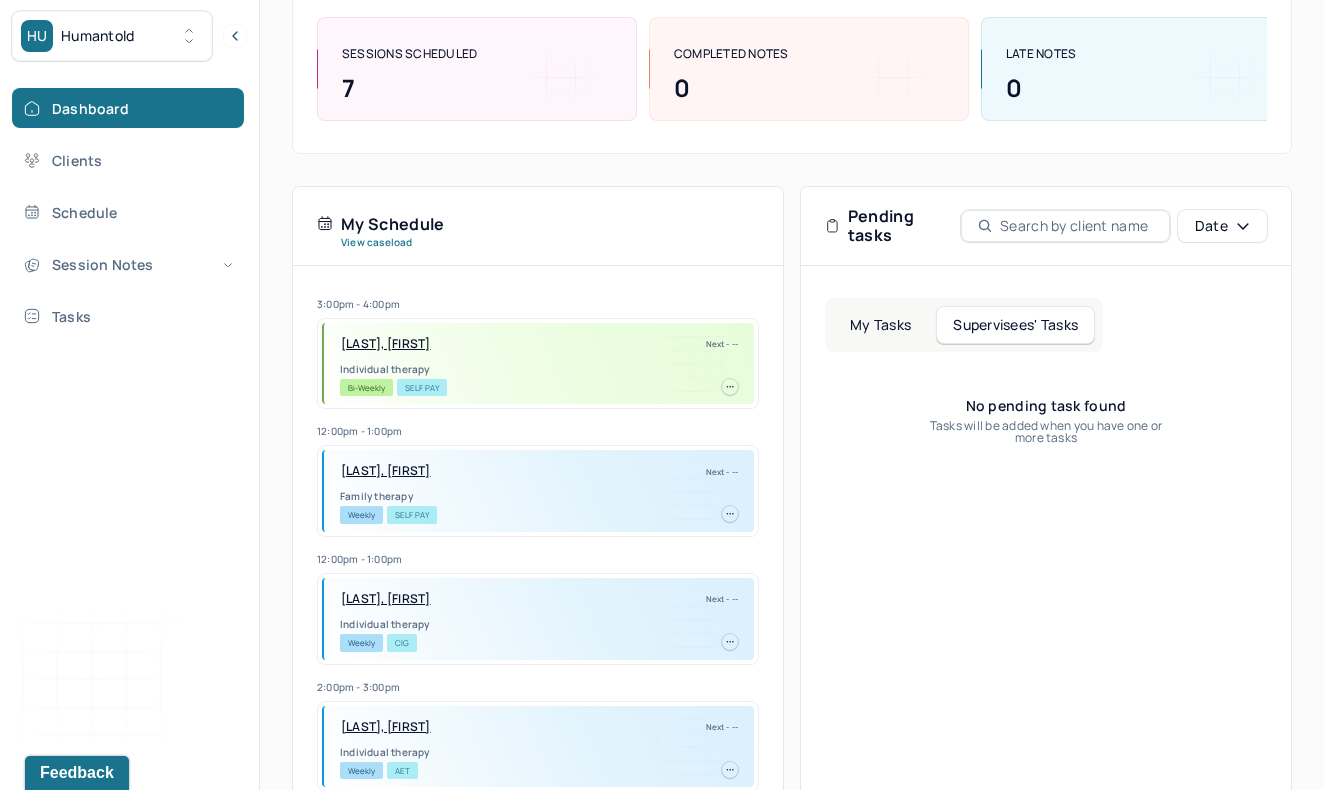 click on "My Tasks" at bounding box center (880, 325) 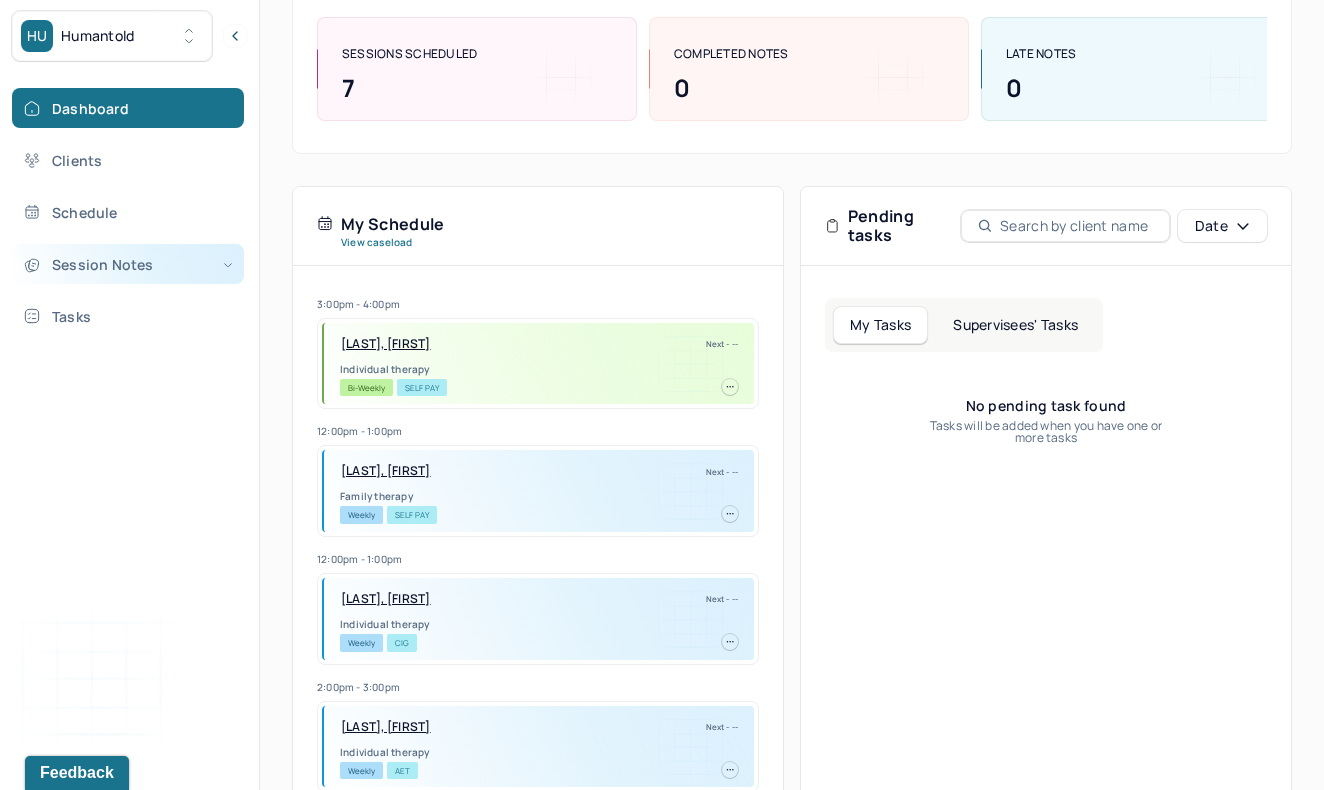 click on "Session Notes" at bounding box center [128, 264] 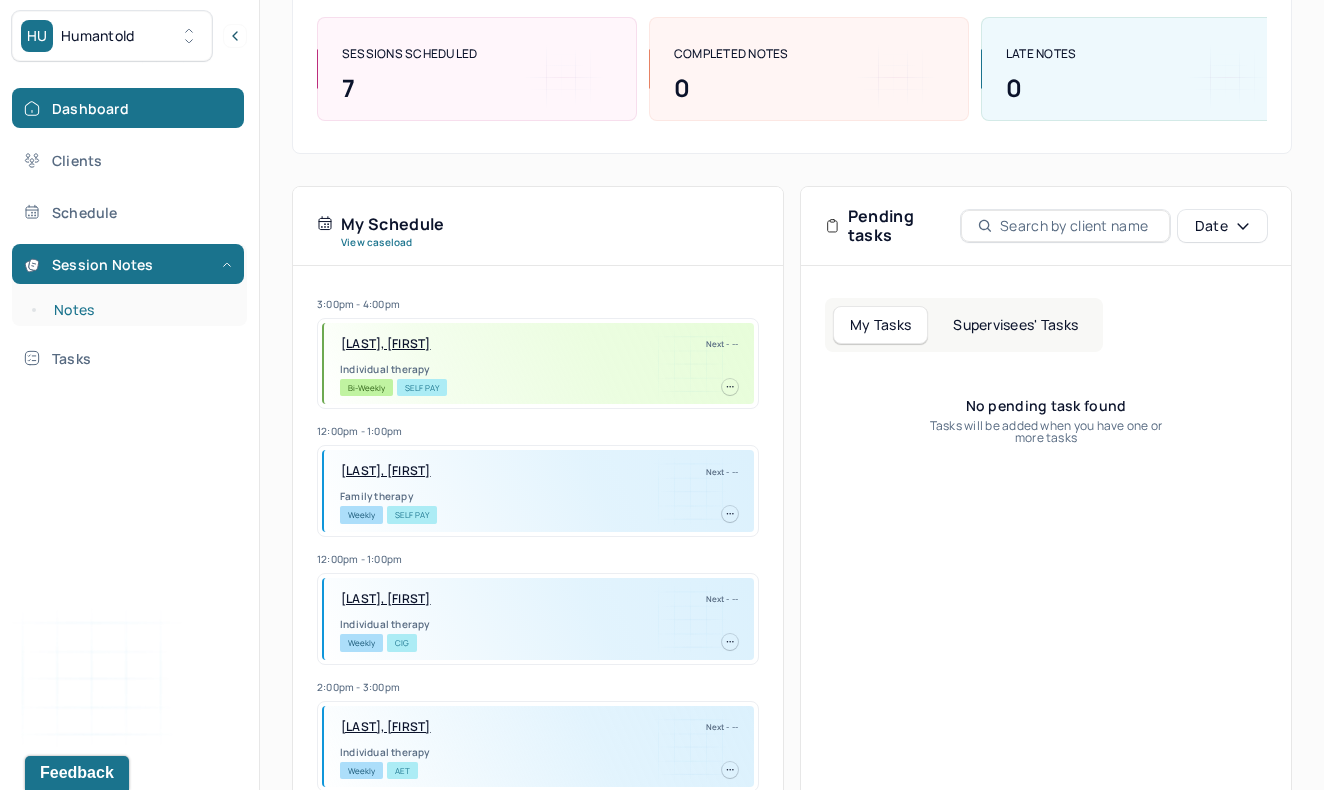 click on "Notes" at bounding box center [139, 310] 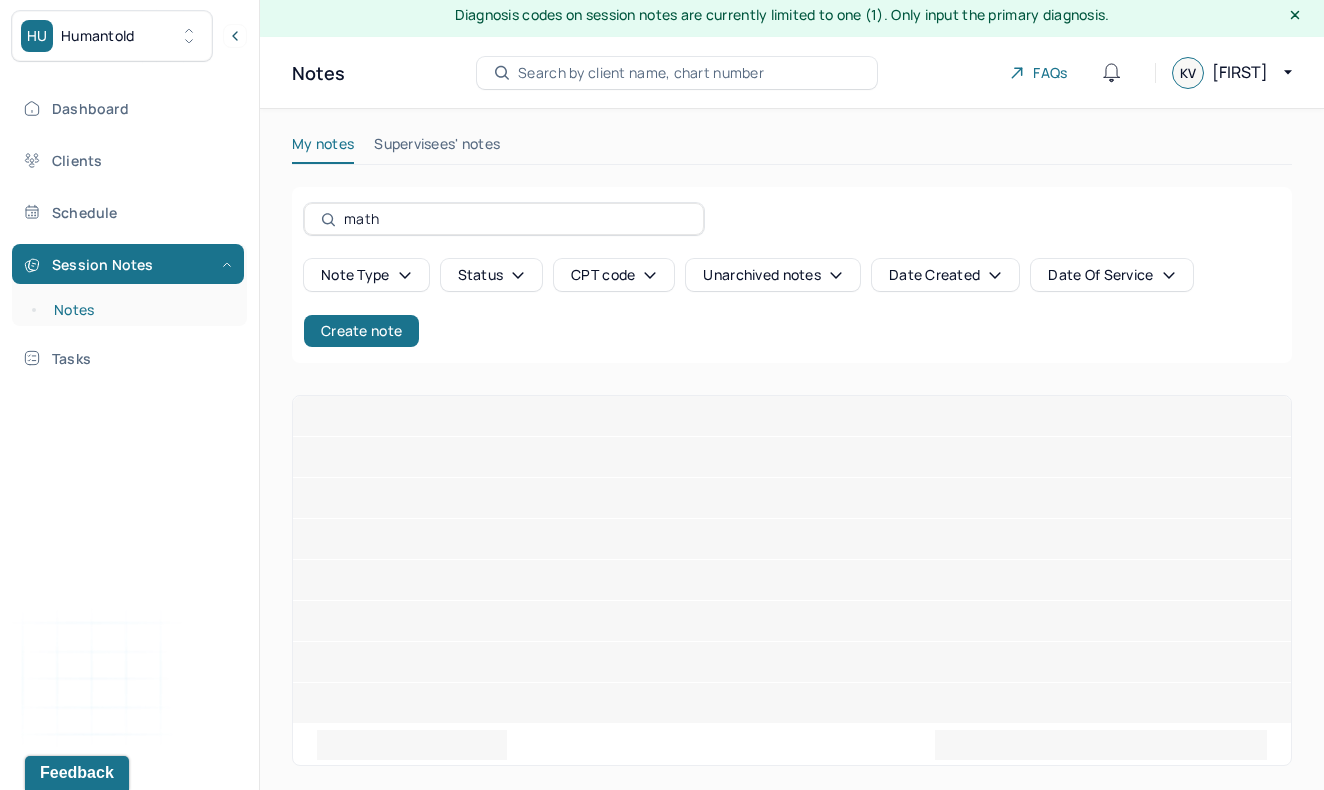 scroll, scrollTop: 0, scrollLeft: 0, axis: both 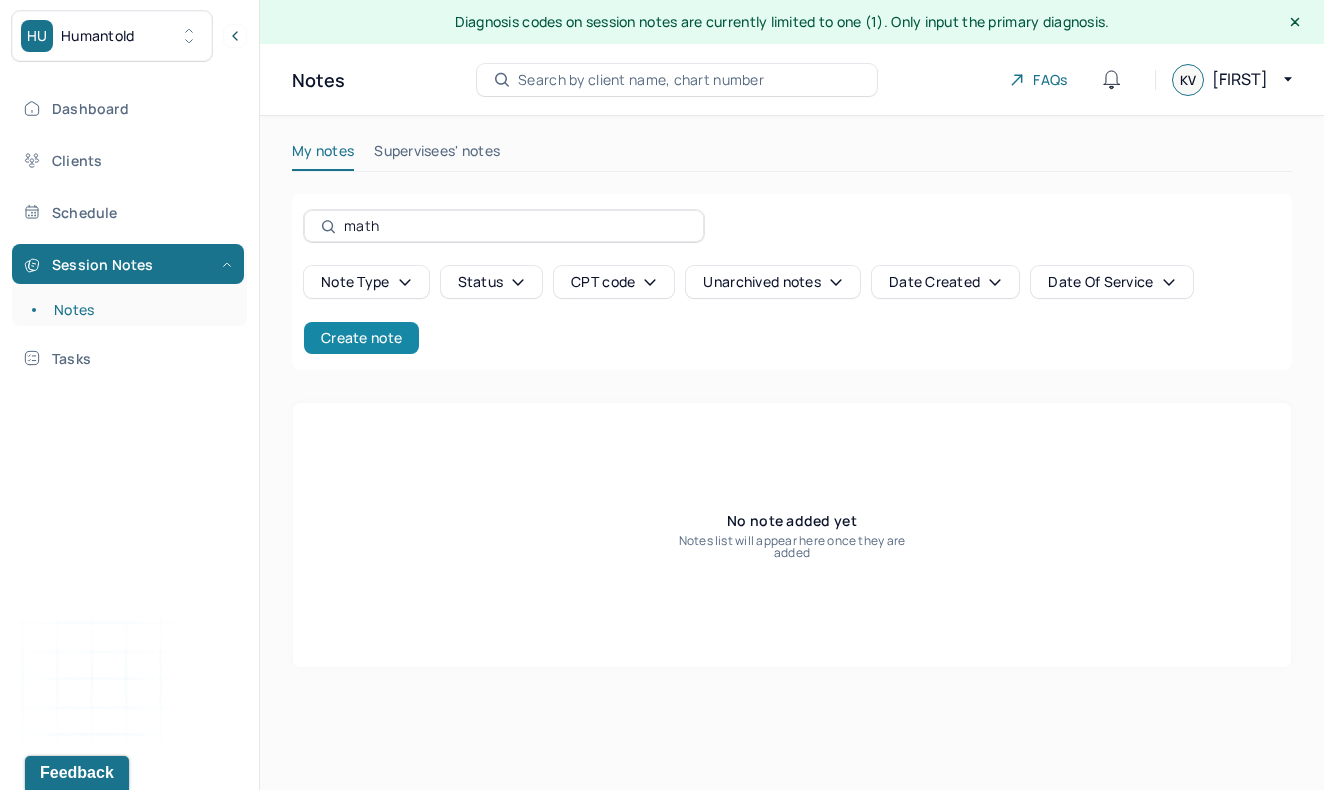 click on "Create note" at bounding box center [361, 338] 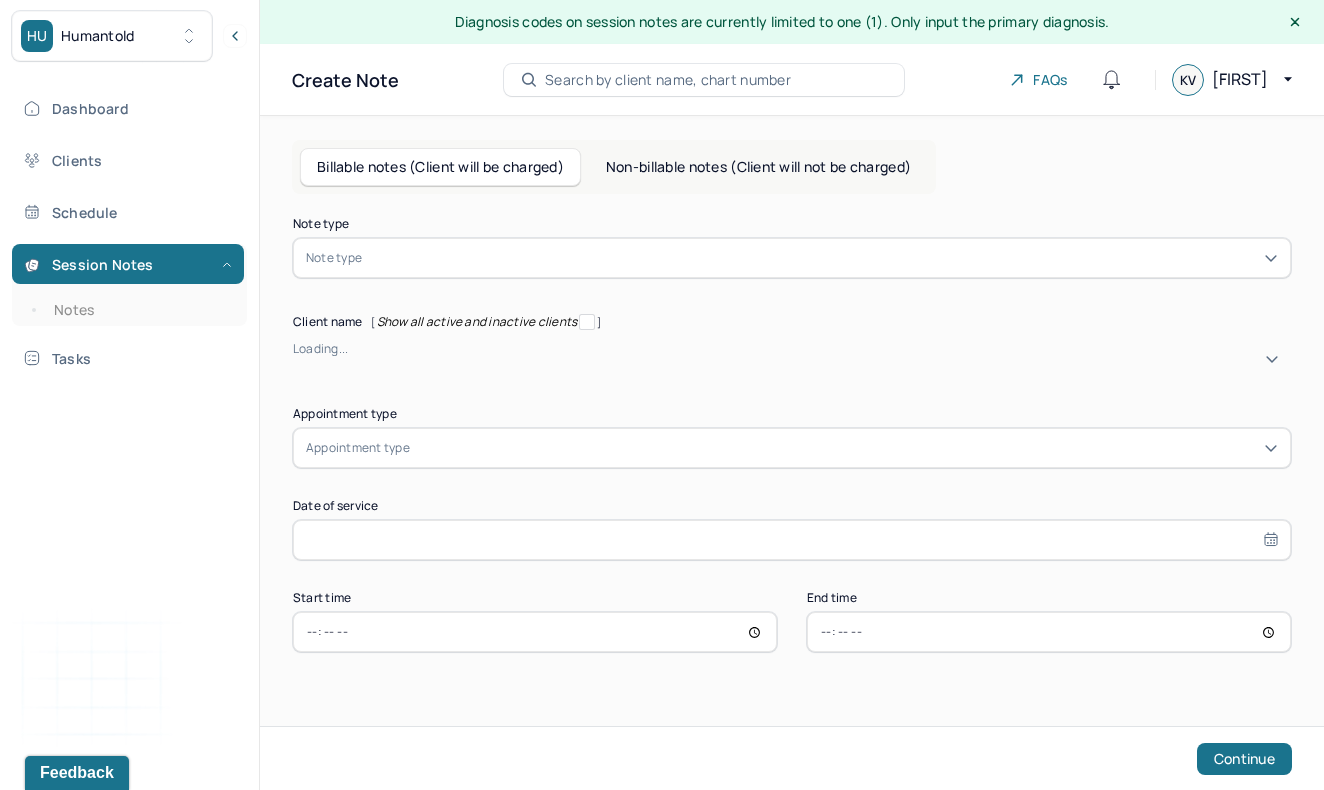 click at bounding box center (822, 258) 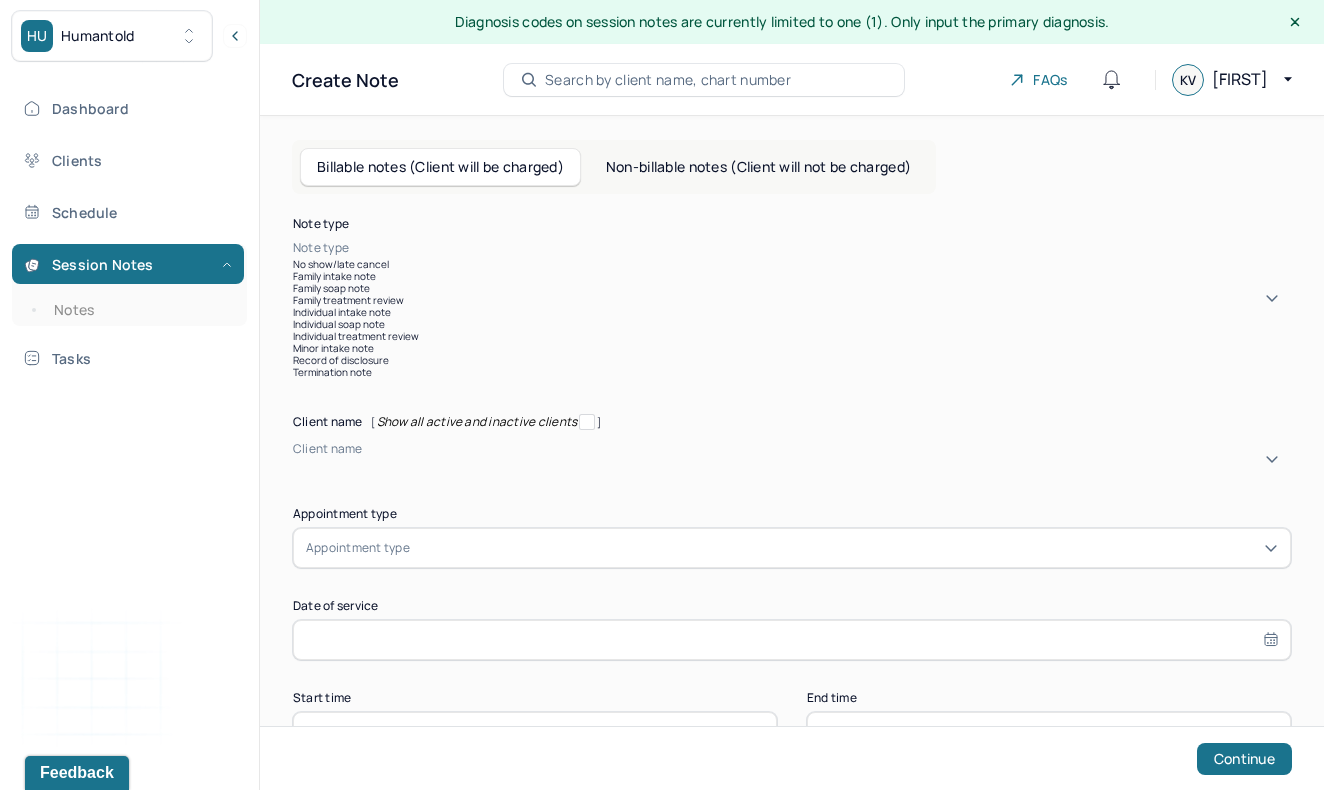click on "No show/late cancel" at bounding box center (792, 264) 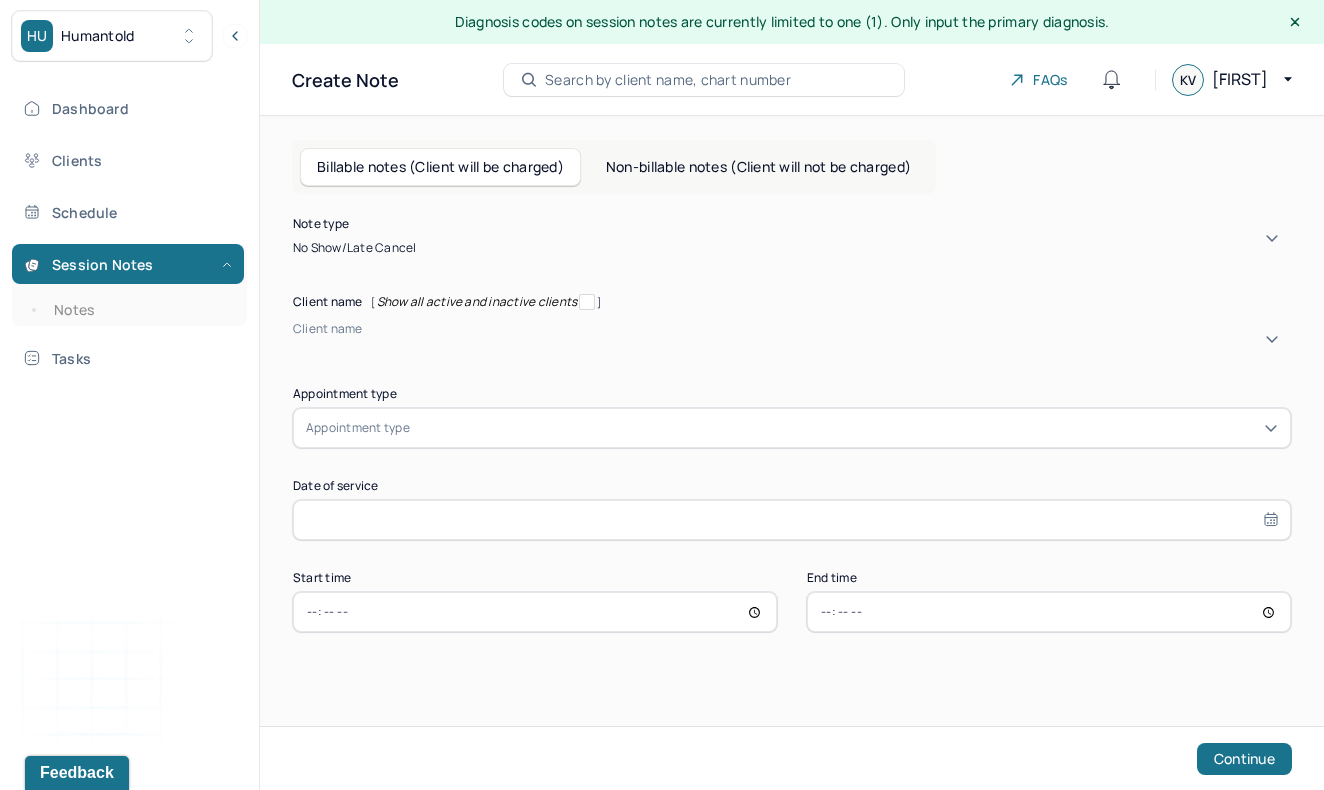 click on "Client name" at bounding box center [792, 329] 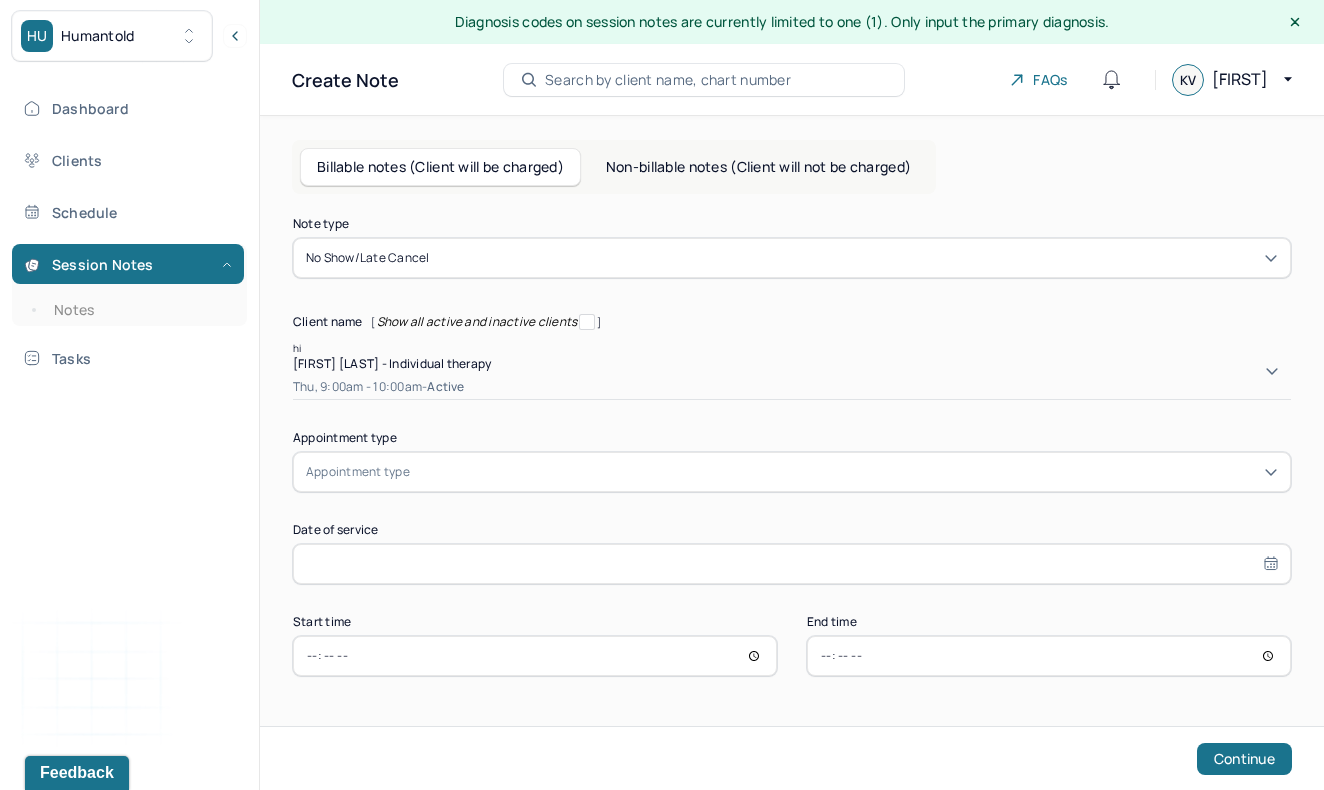 type on "h" 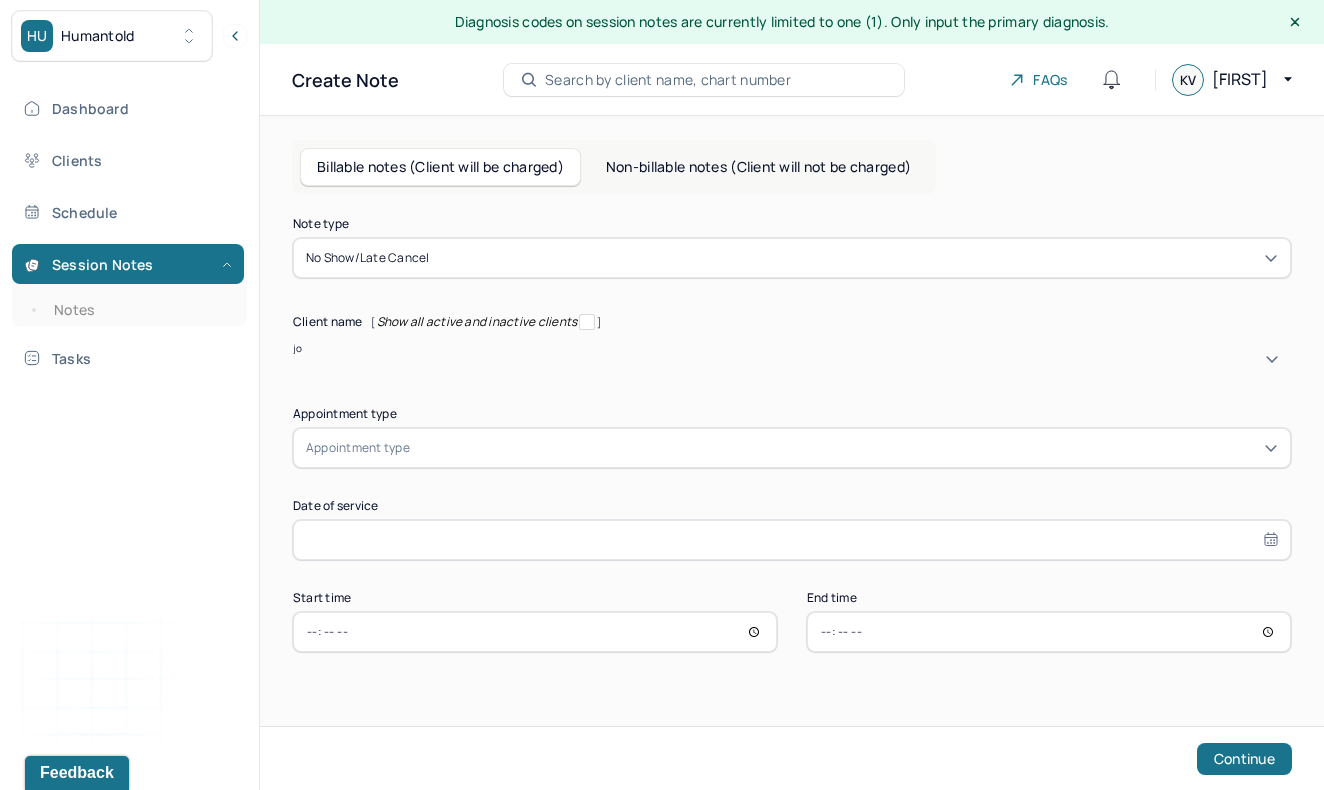 type on "j" 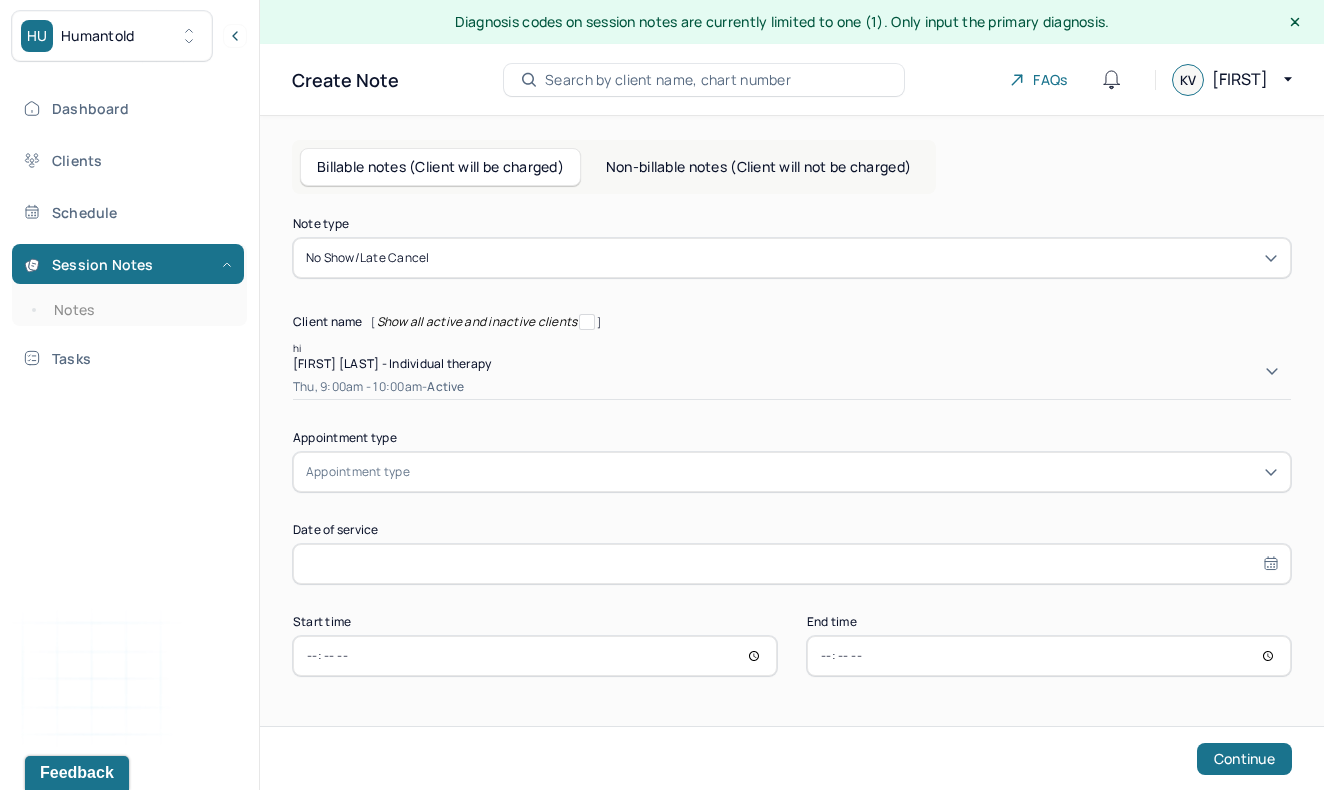 type on "hil" 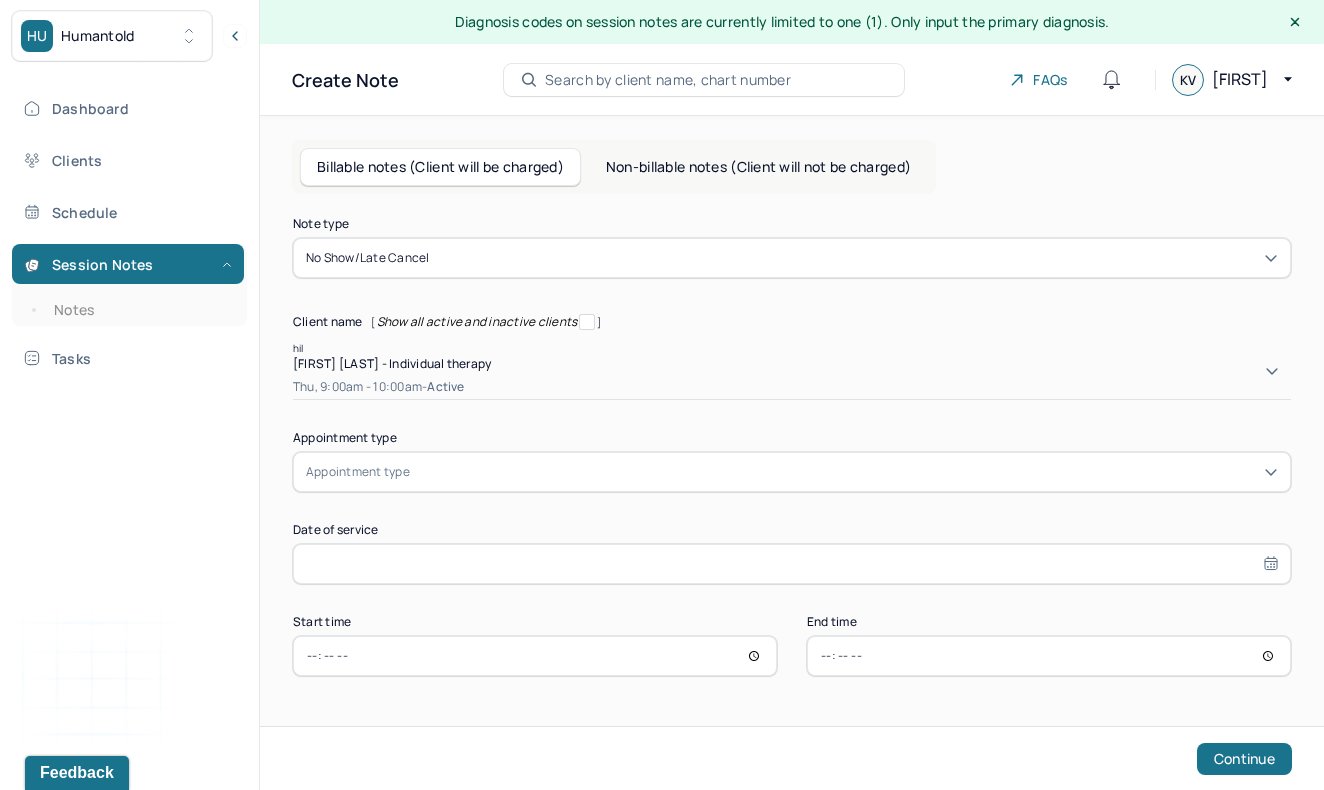 click on "[FIRST] [LAST] - Individual therapy" at bounding box center (392, 363) 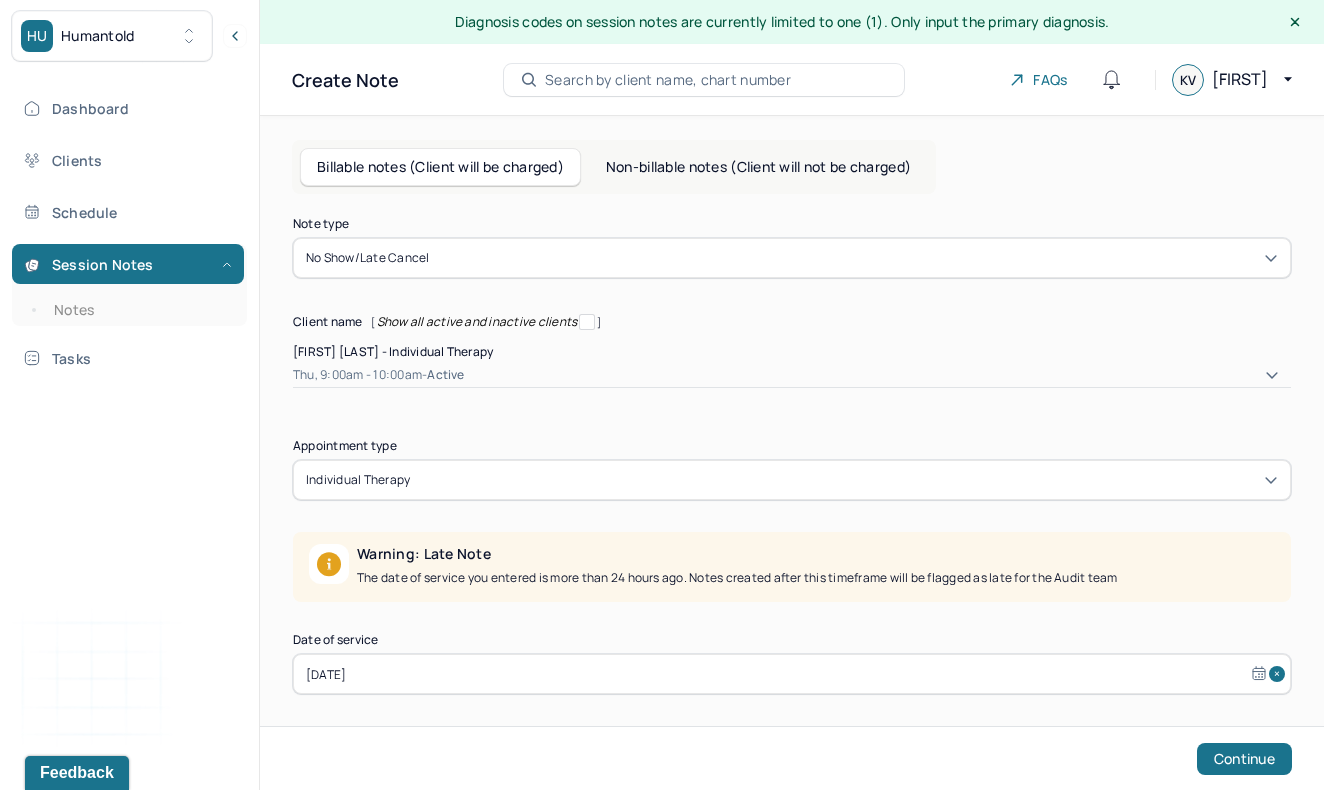 scroll, scrollTop: 84, scrollLeft: 0, axis: vertical 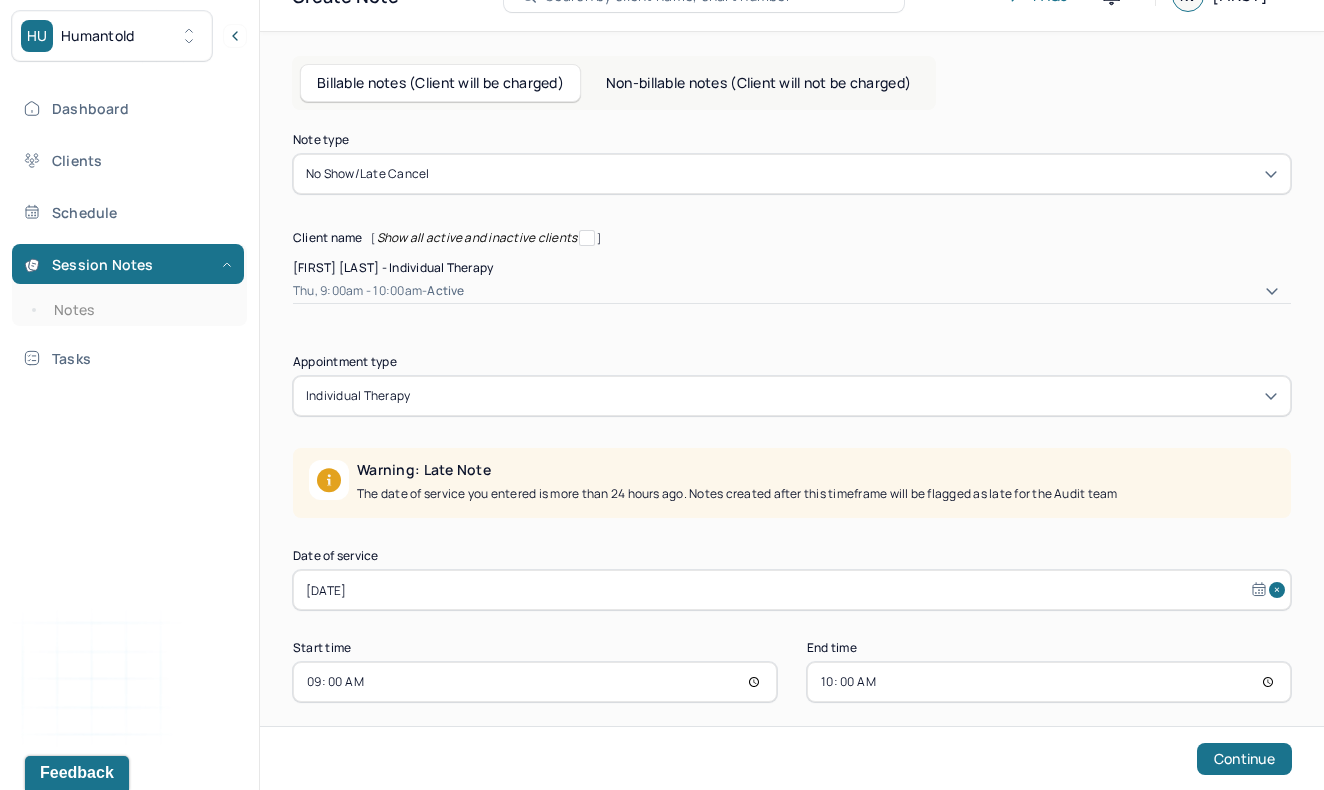 click on "[DATE]" at bounding box center (792, 590) 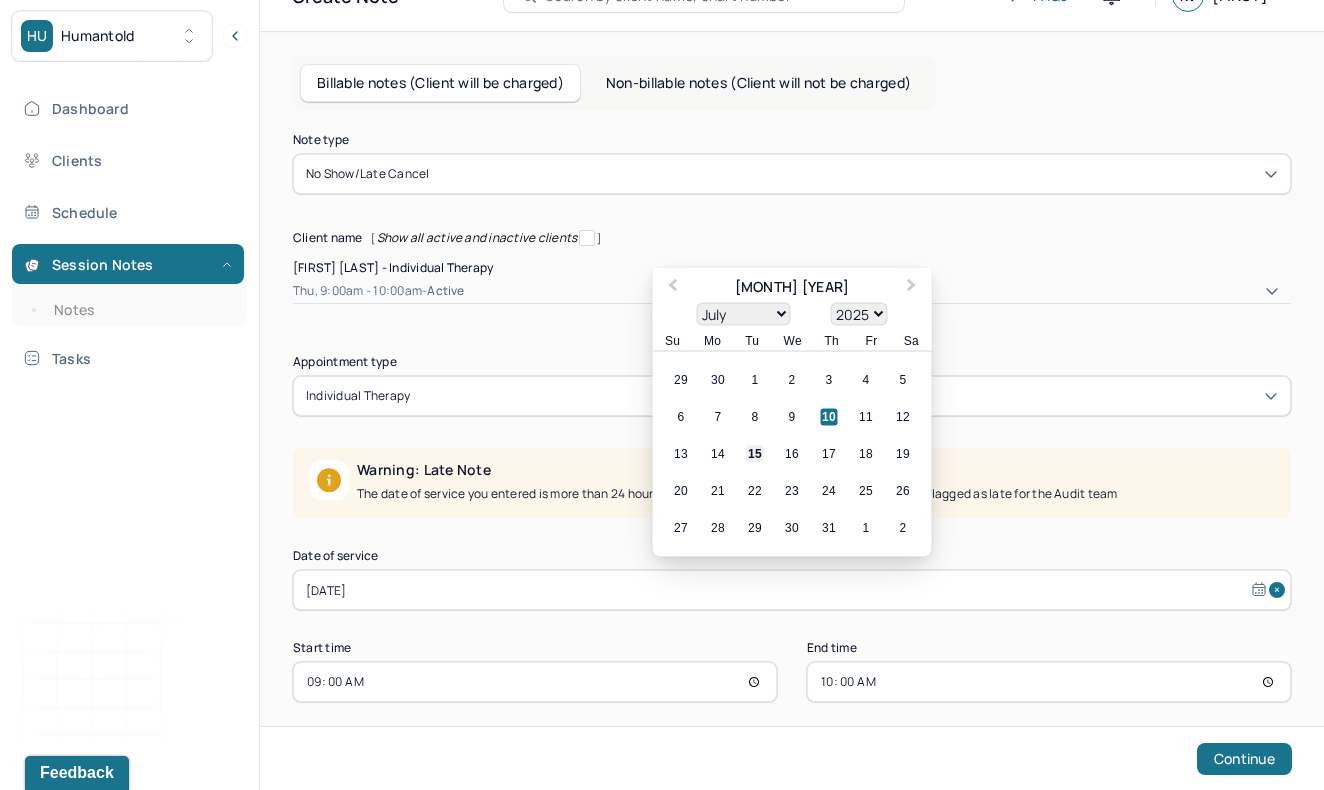 click on "15" at bounding box center (755, 454) 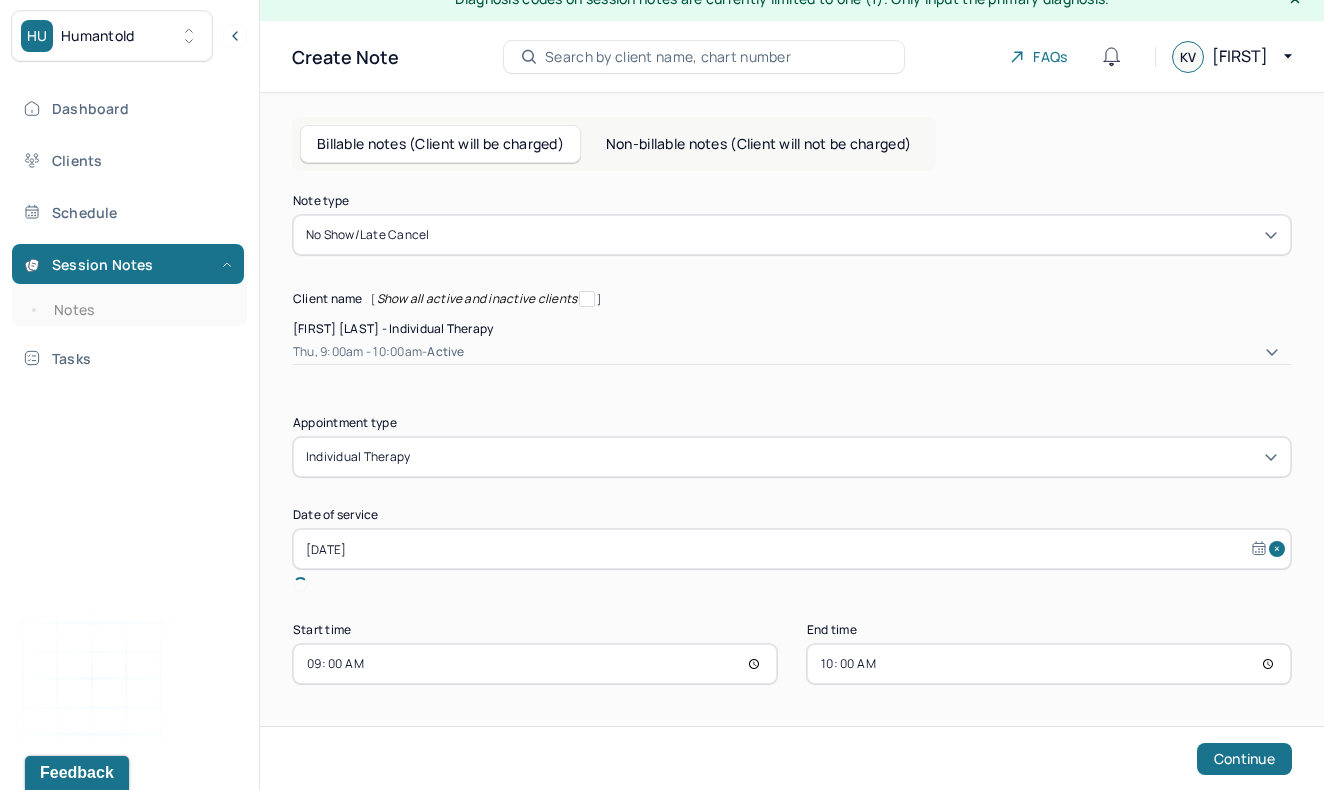 scroll, scrollTop: 0, scrollLeft: 0, axis: both 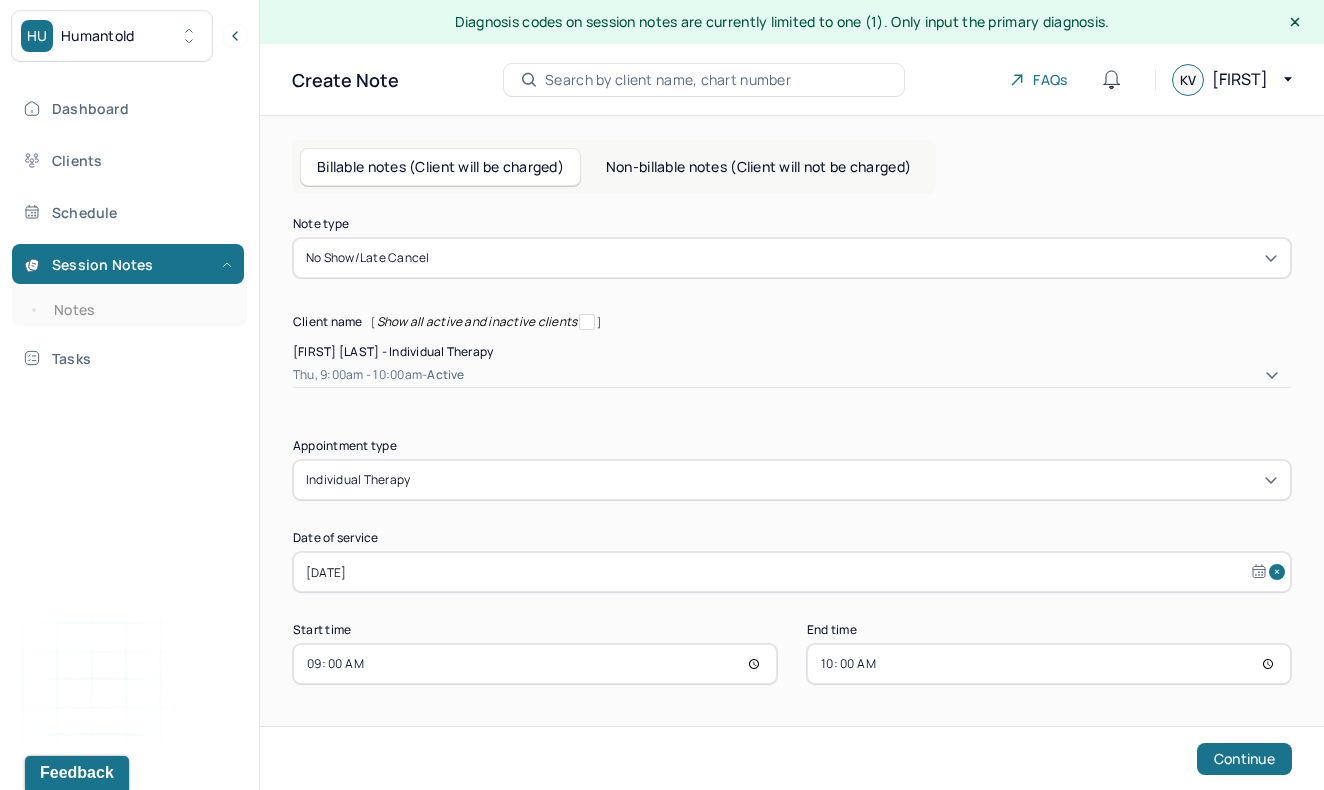 click on "09:00" at bounding box center (535, 664) 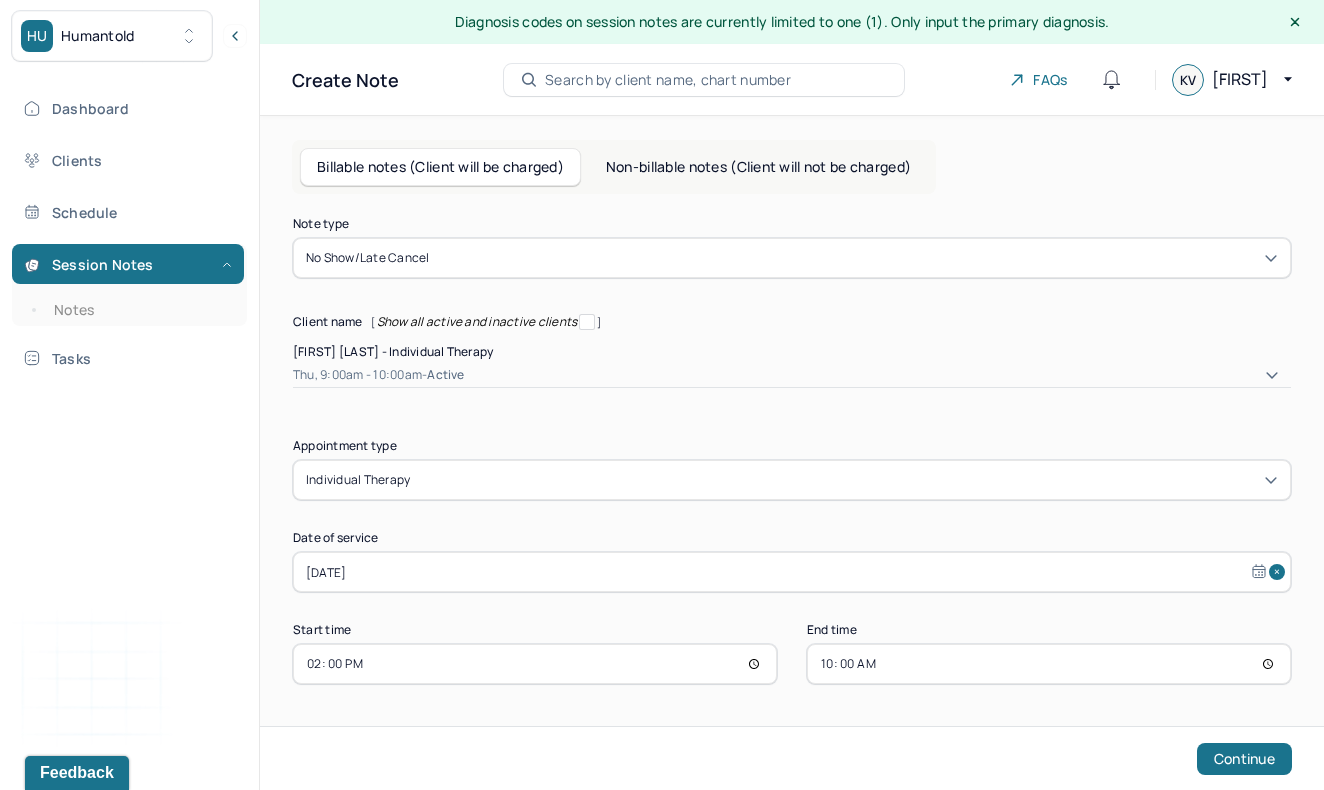 type on "14:00" 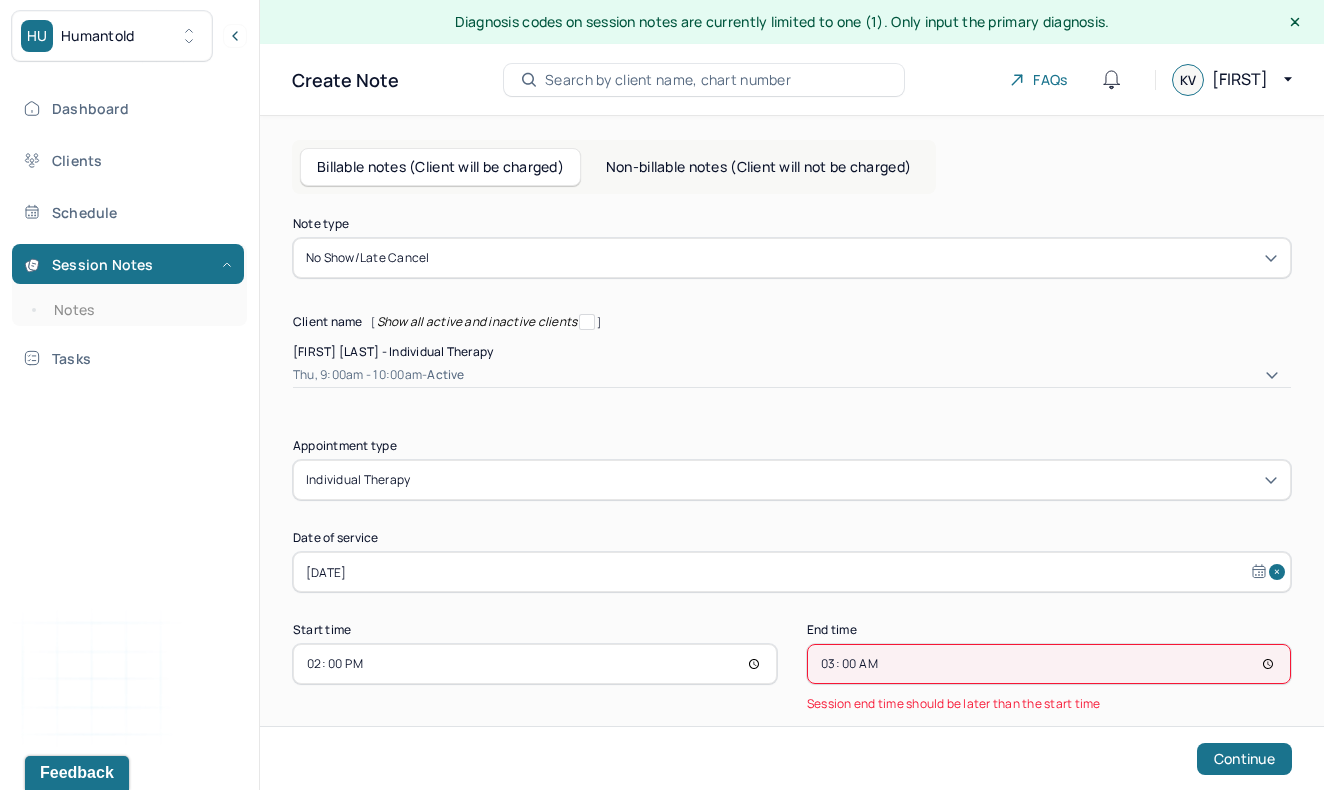 click on "03:00" at bounding box center [1049, 664] 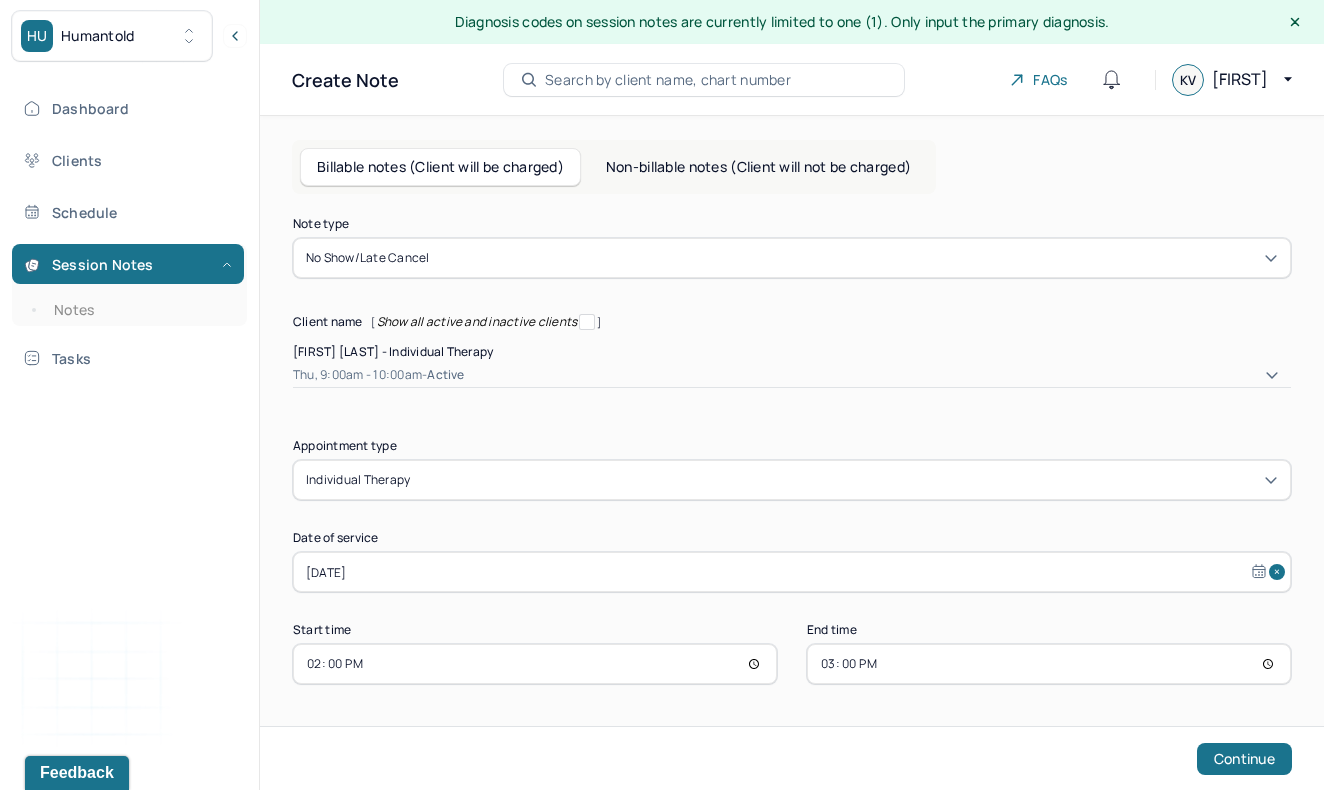type on "15:00" 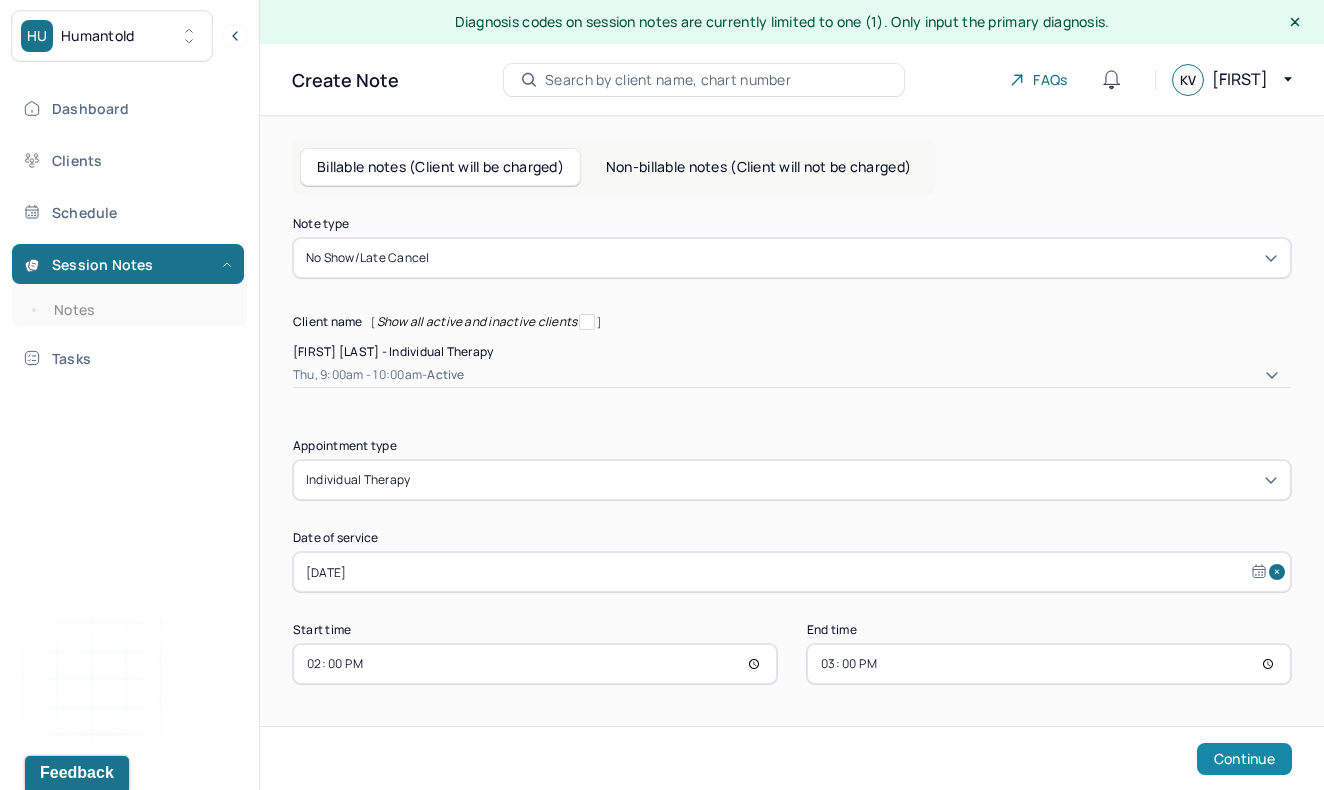 click on "Continue" at bounding box center [1244, 759] 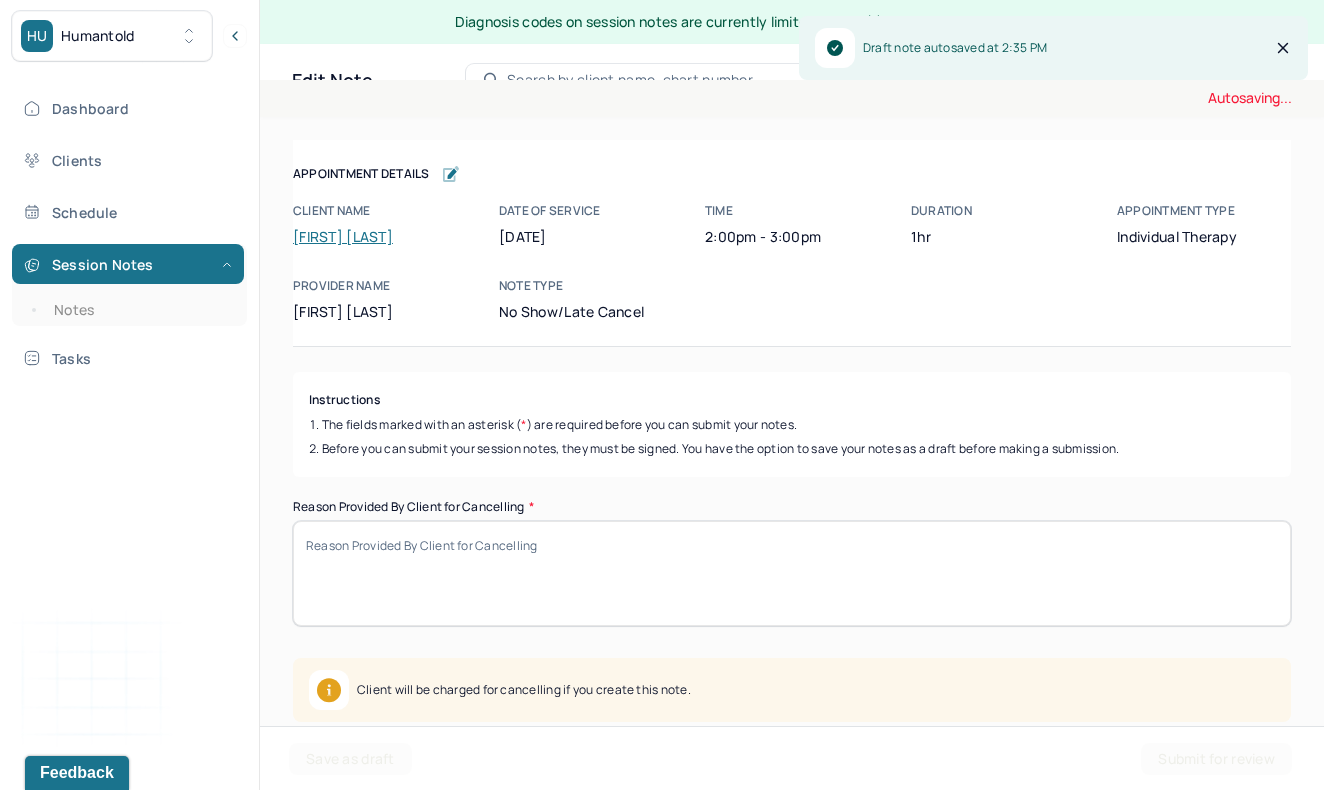 click on "Reason Provided By Client for Cancelling *" at bounding box center (792, 573) 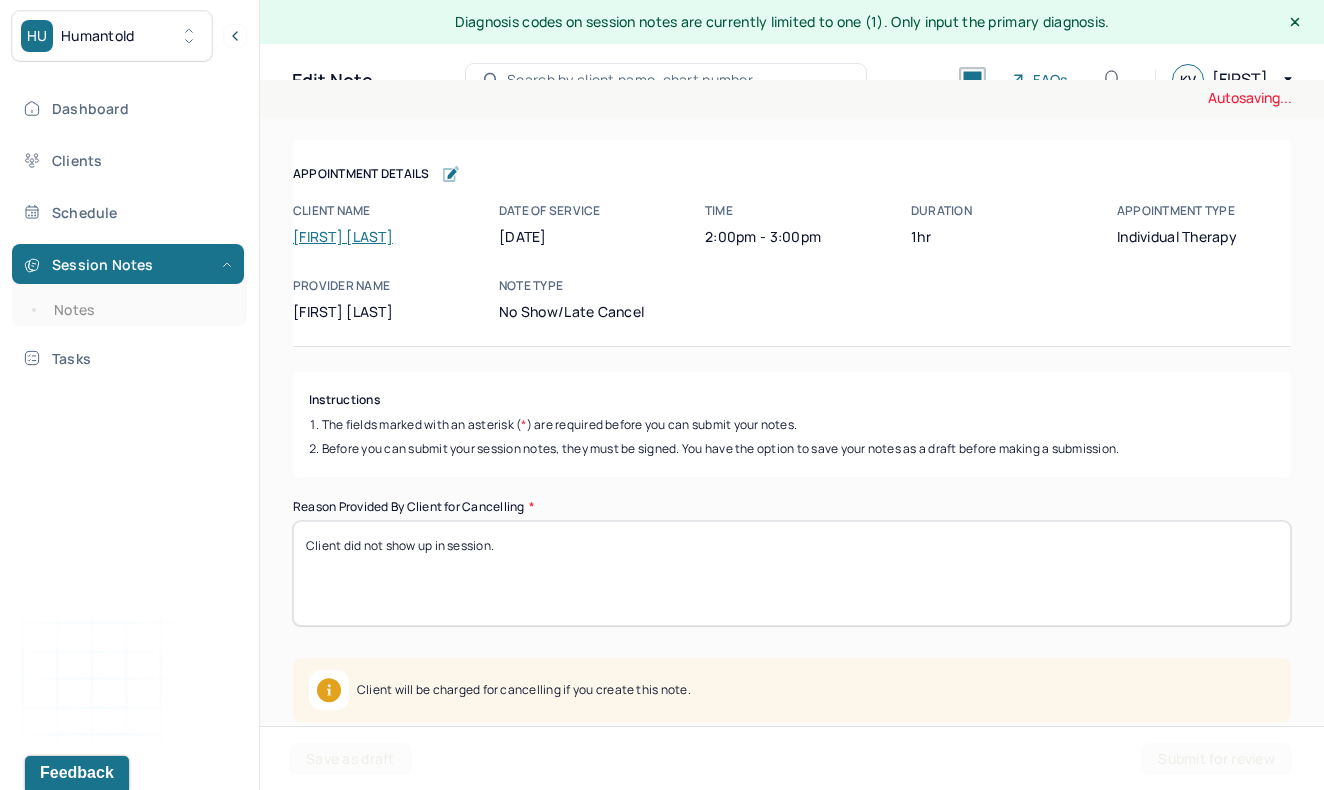 type on "Client did not show up in session." 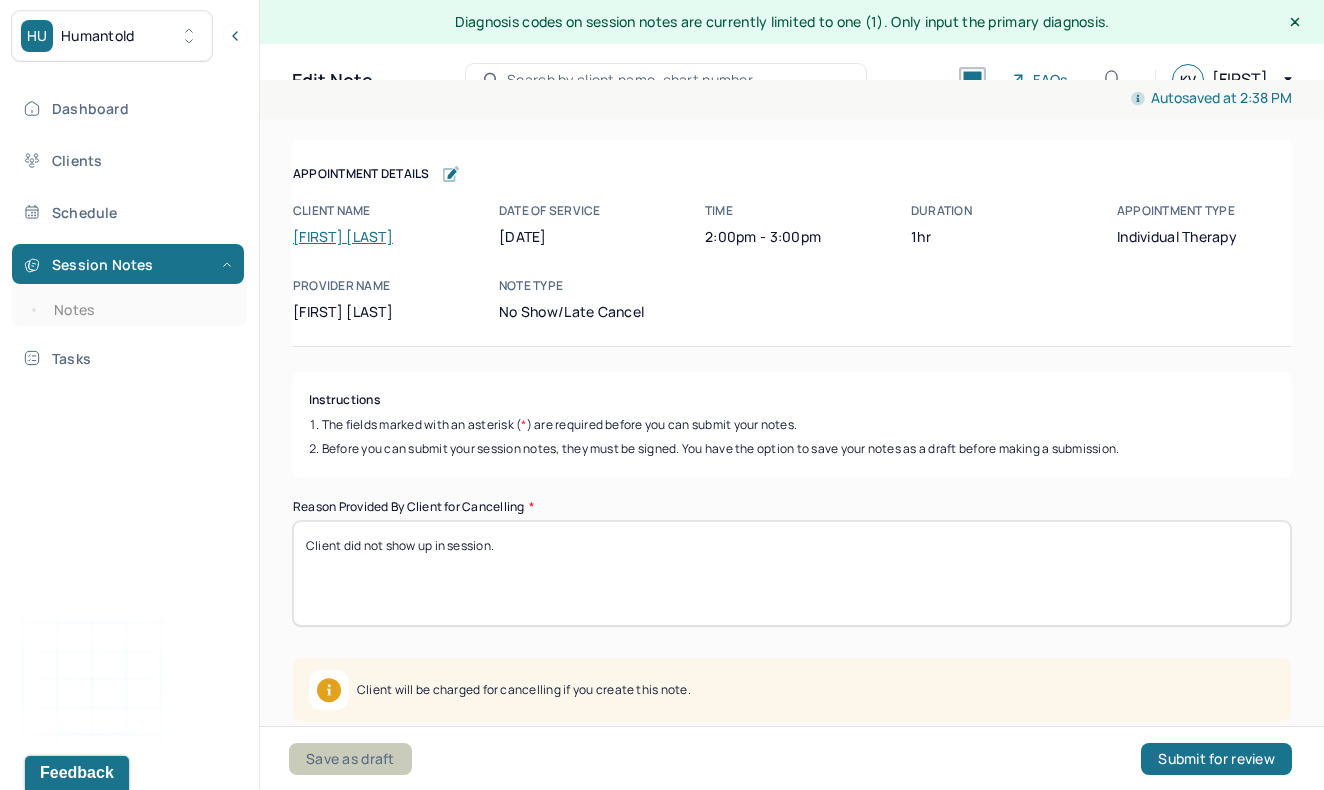 click on "Save as draft" at bounding box center (350, 759) 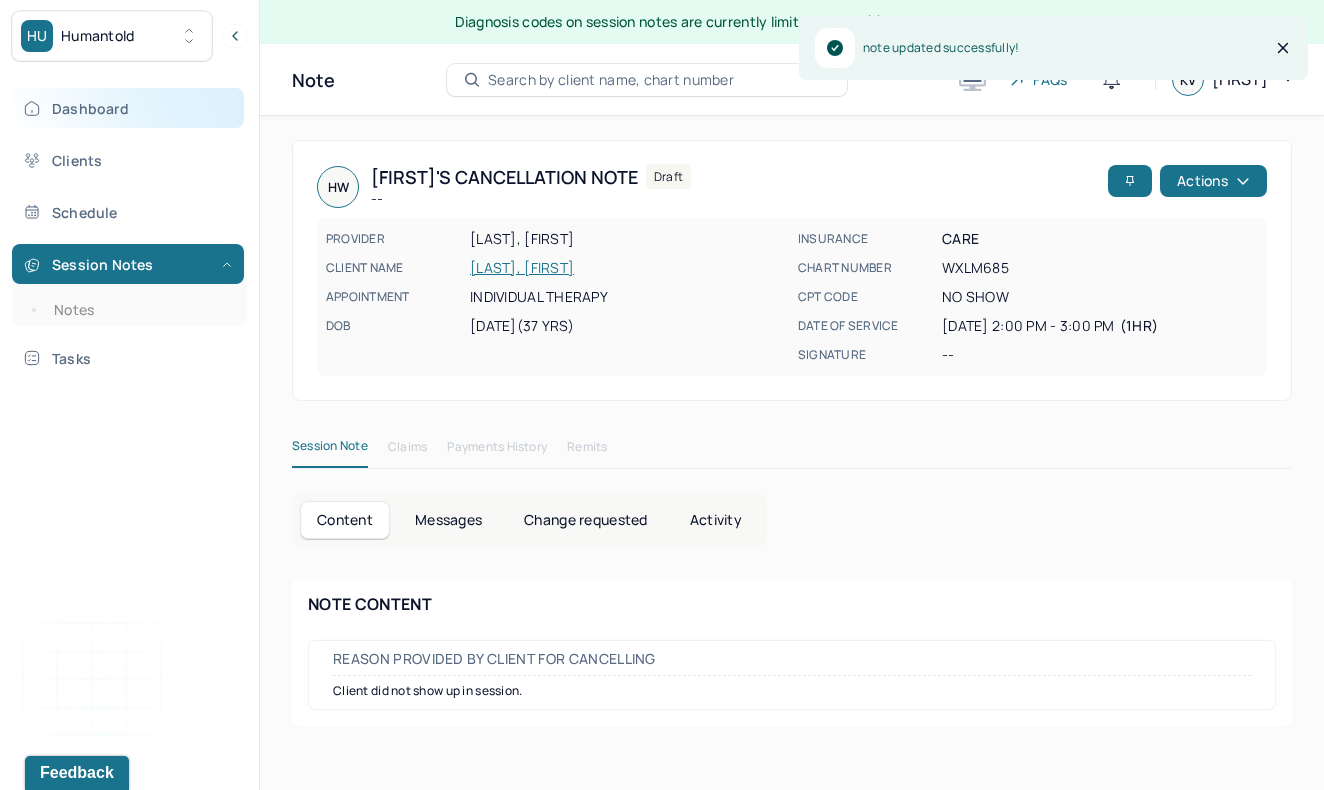 click on "Dashboard" at bounding box center [128, 108] 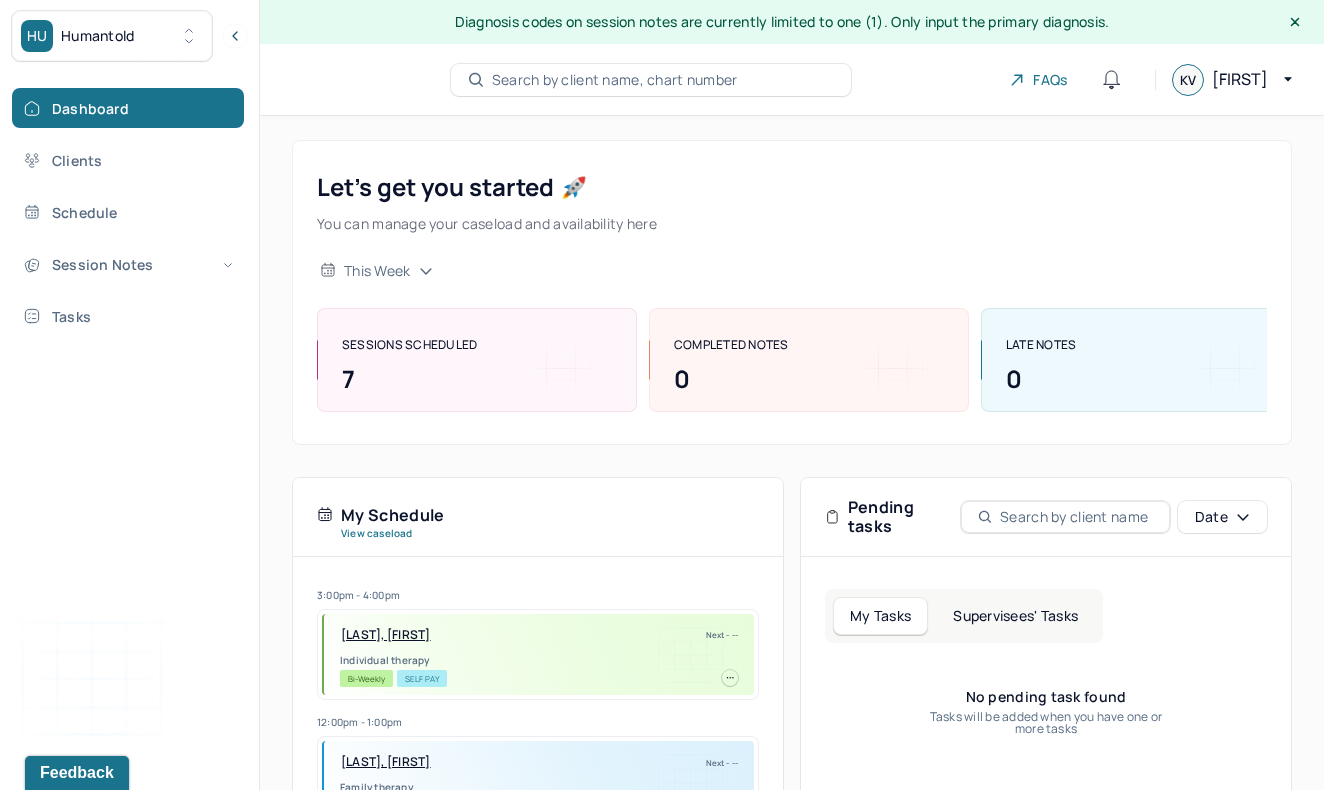 click on "HU Humantold" at bounding box center (112, 36) 